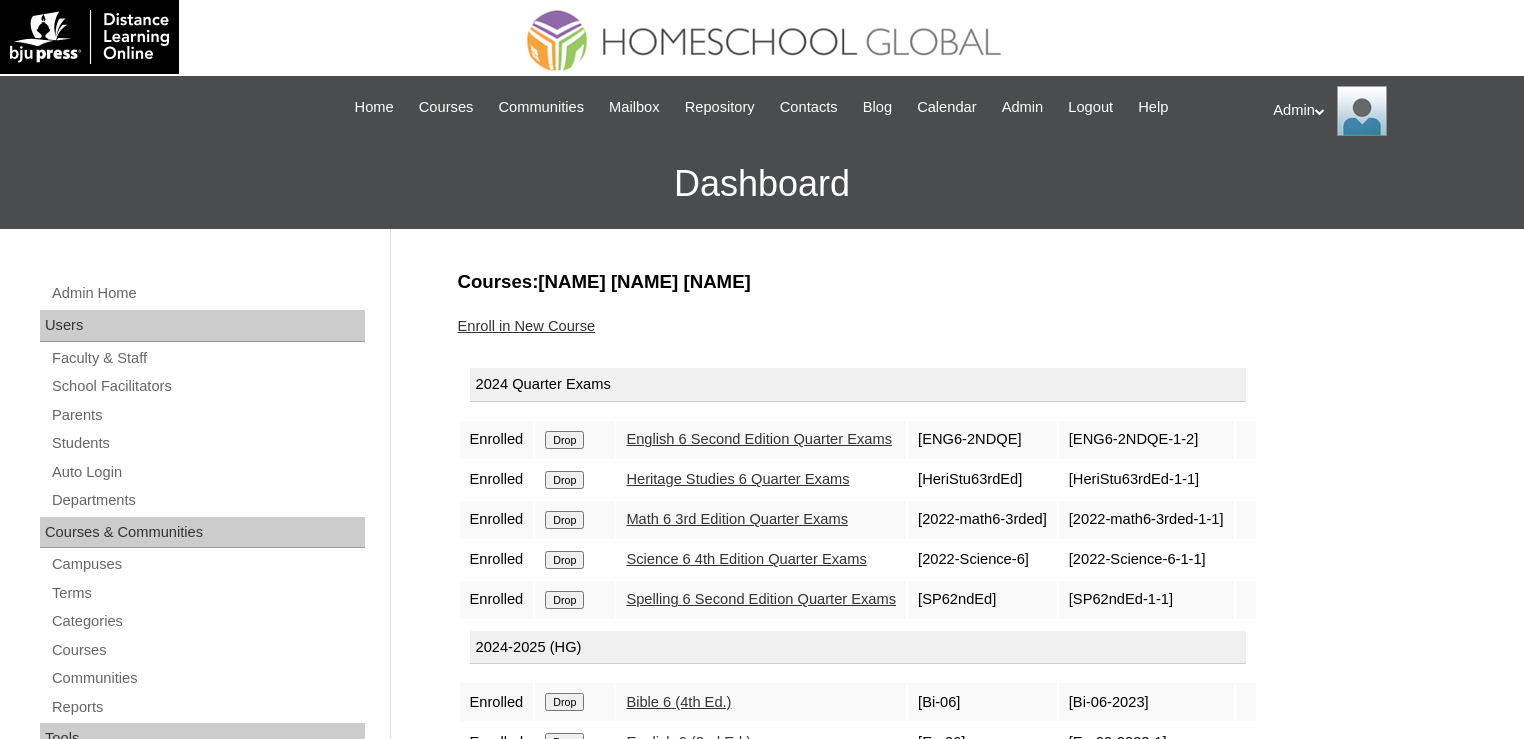 scroll, scrollTop: 0, scrollLeft: 0, axis: both 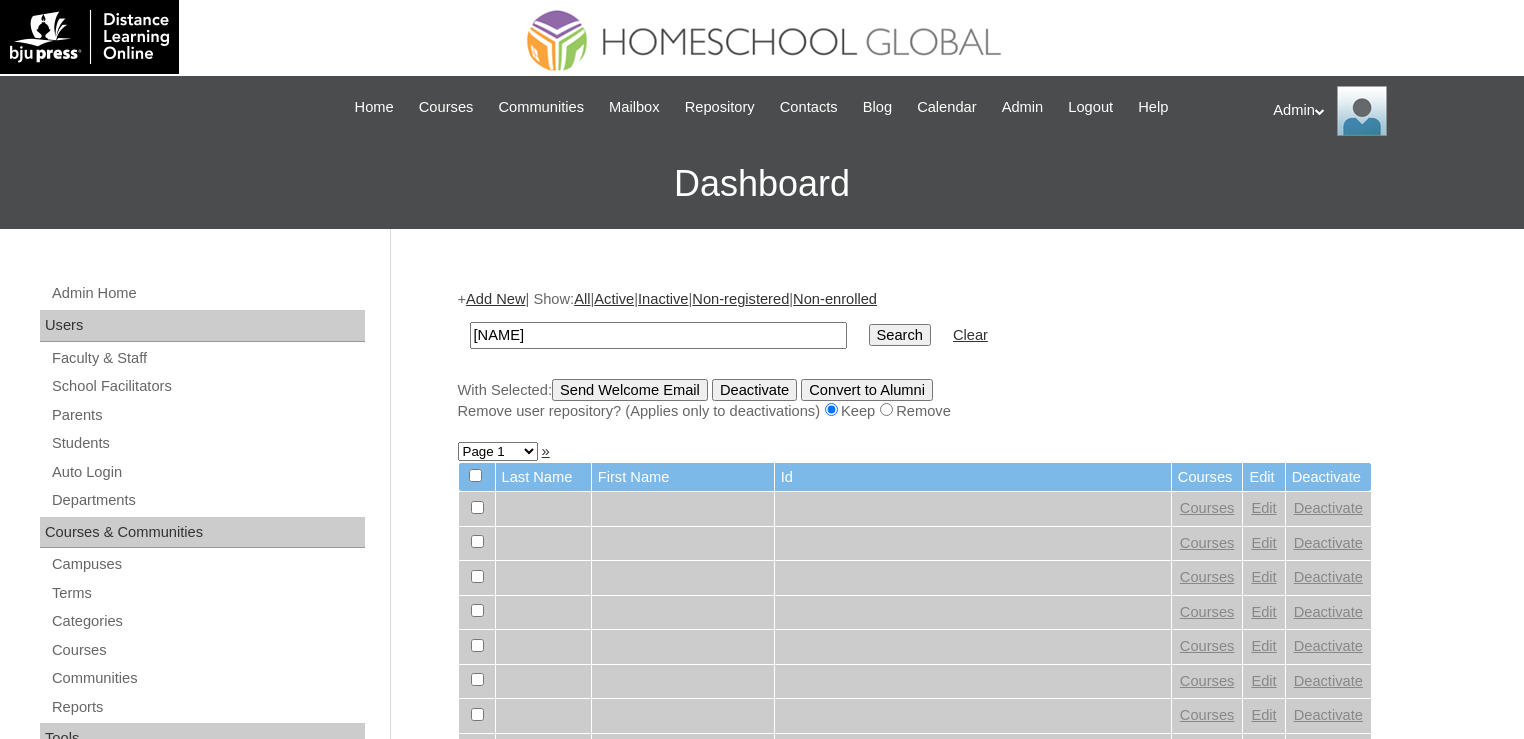 type on "[NAME]" 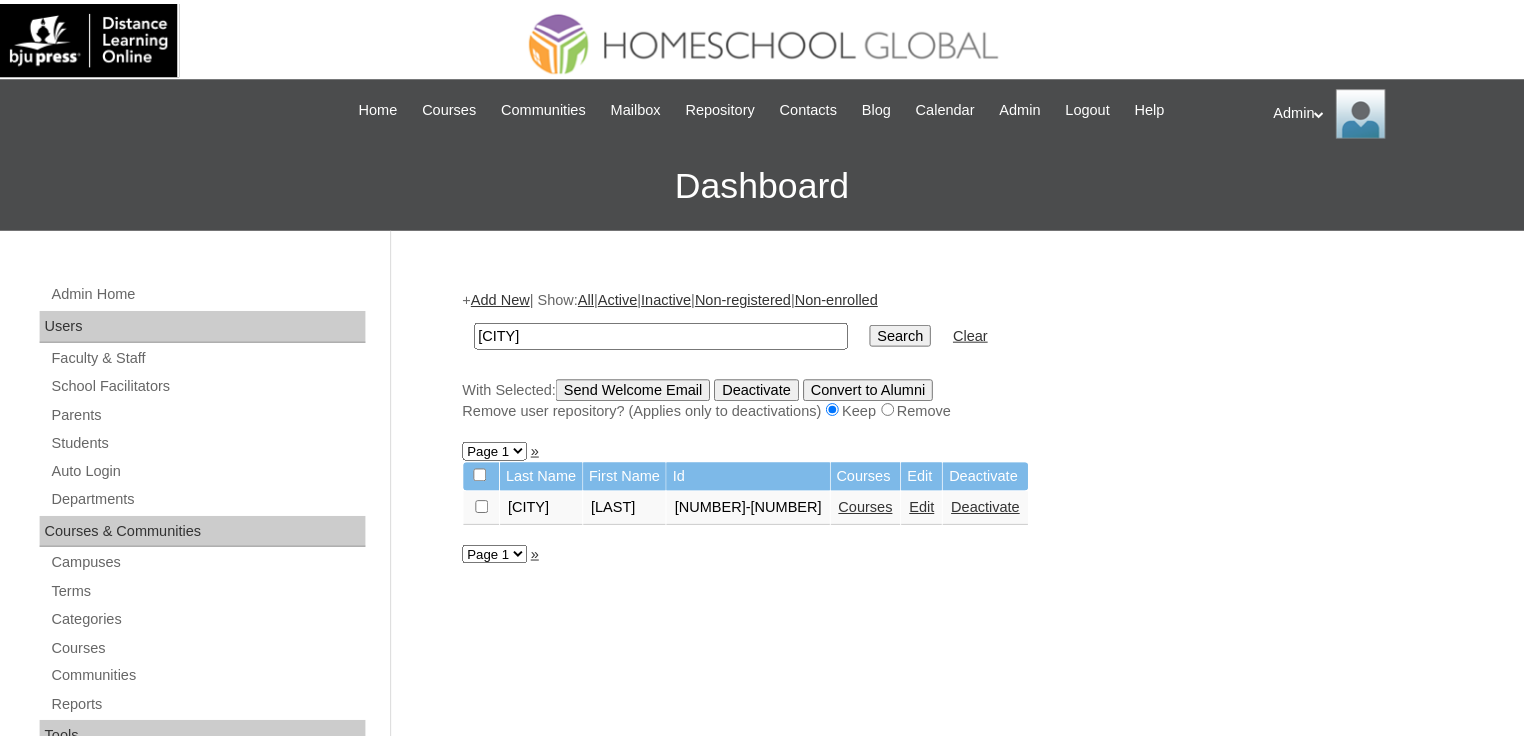 scroll, scrollTop: 0, scrollLeft: 0, axis: both 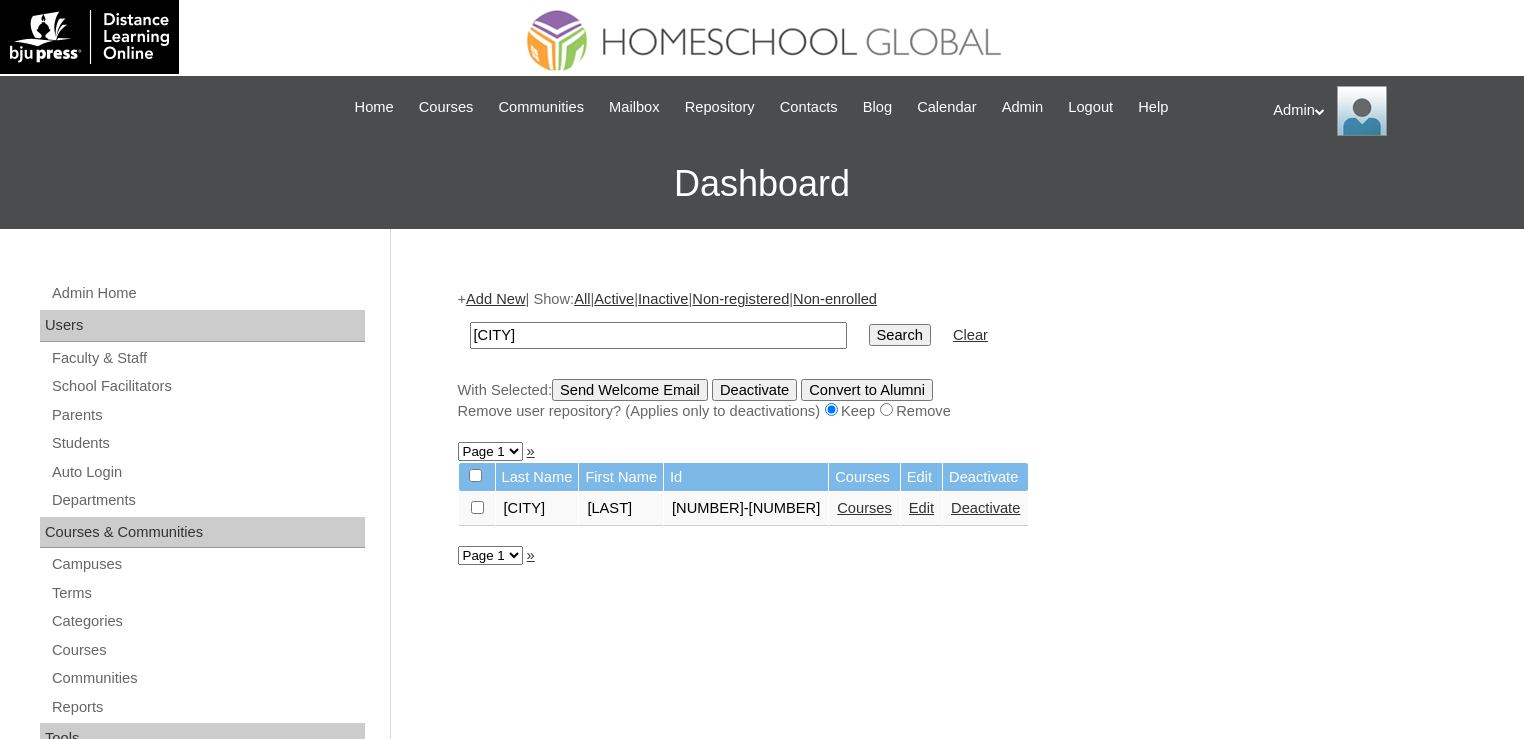 click on "Courses" at bounding box center [864, 508] 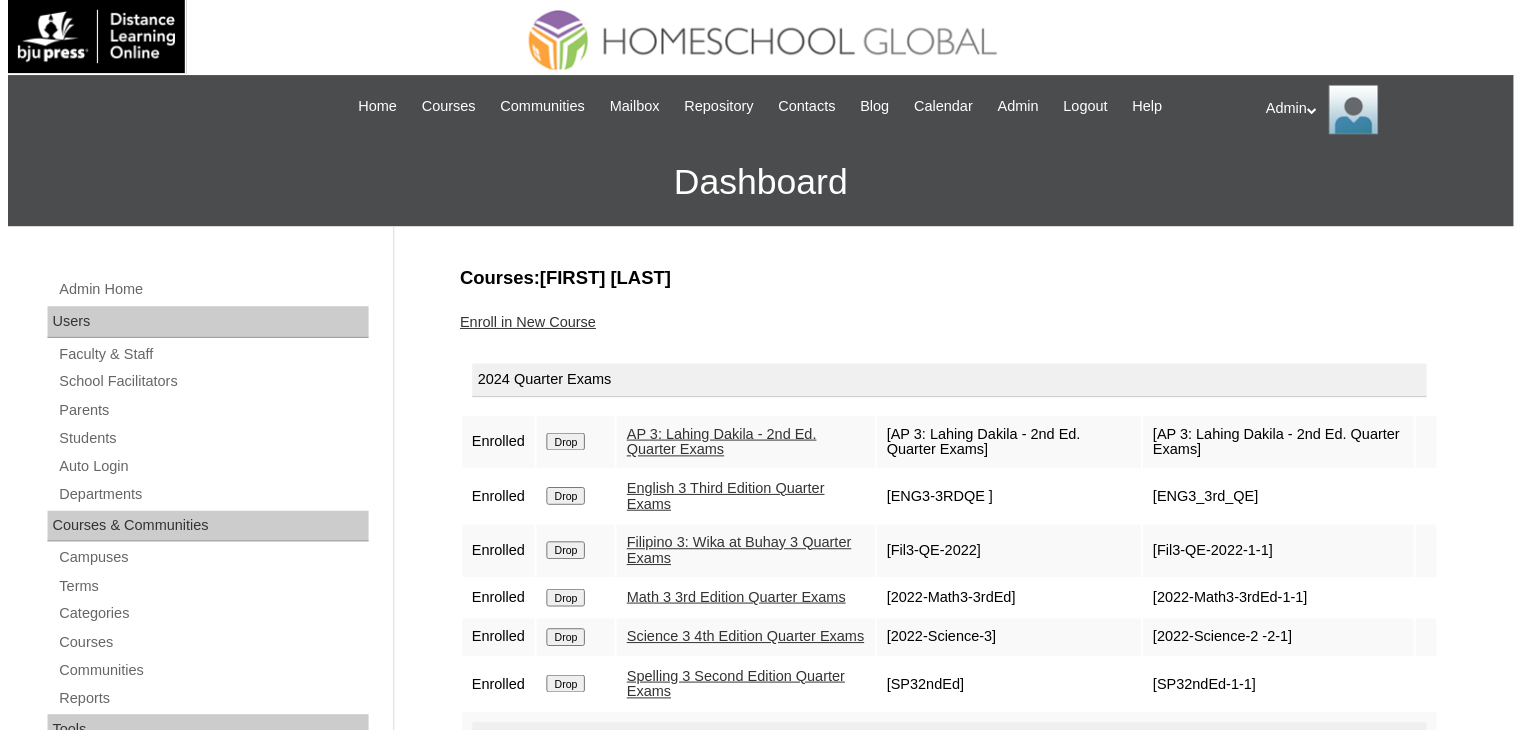scroll, scrollTop: 160, scrollLeft: 0, axis: vertical 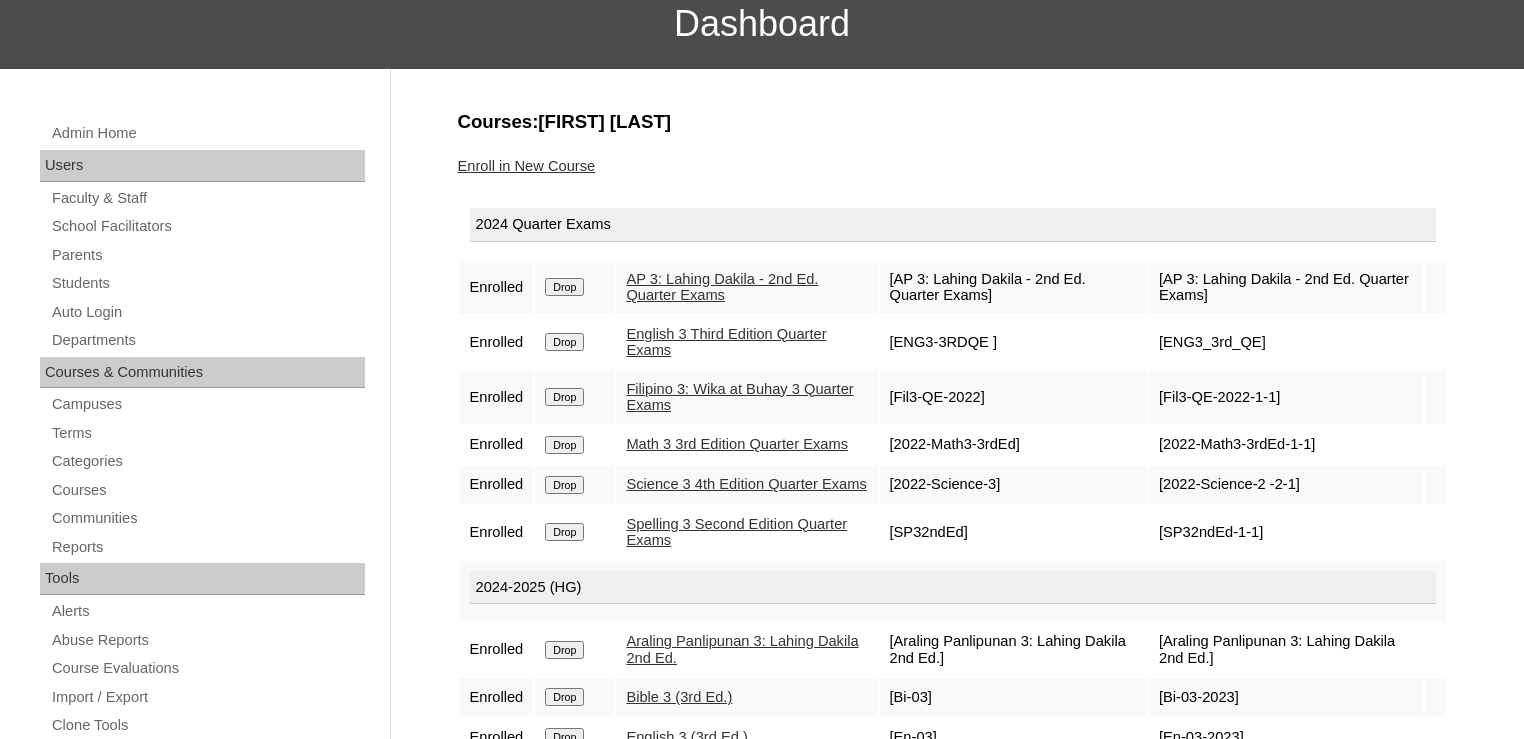 click on "AP 3: Lahing Dakila - 2nd Ed. Quarter Exams" at bounding box center [722, 287] 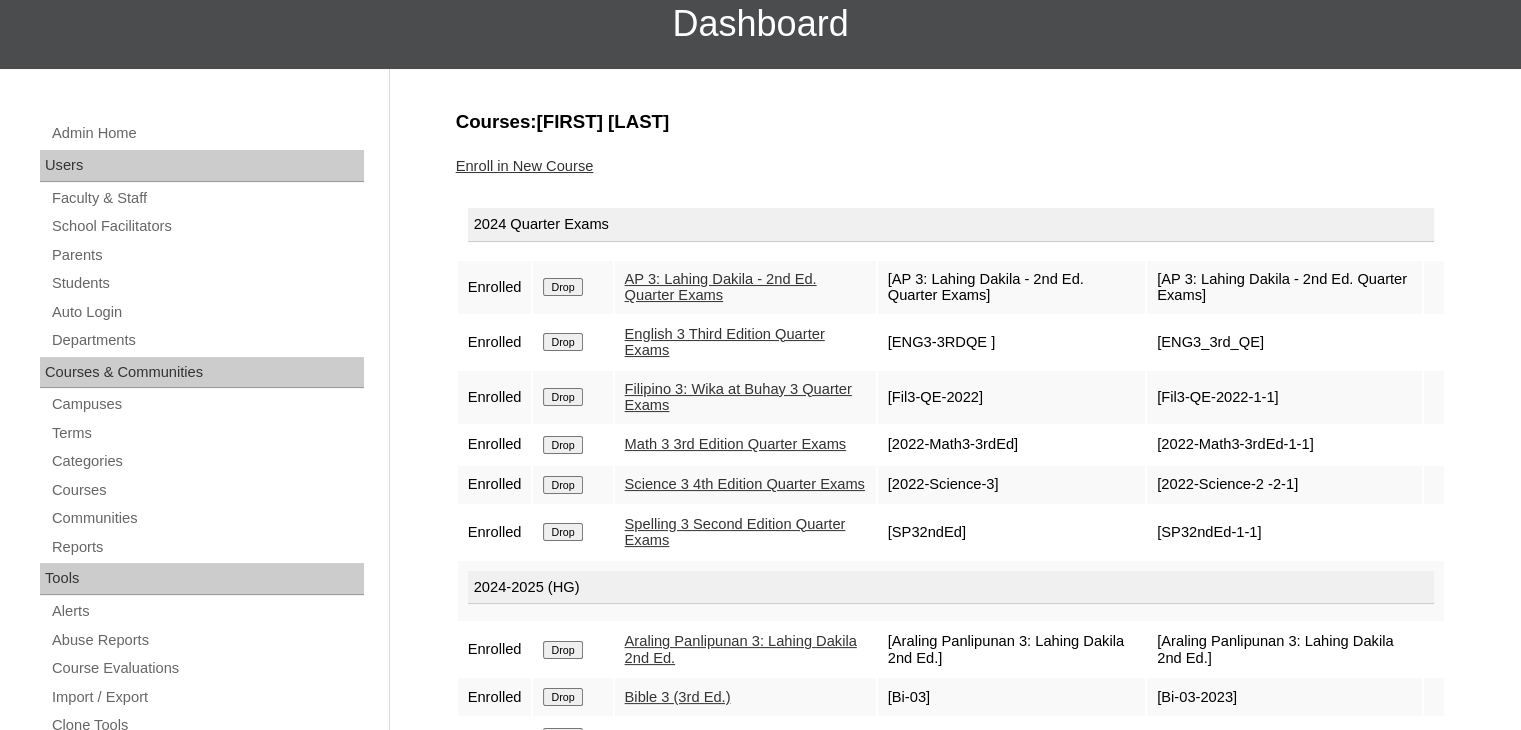 click on "Math 3 3rd Edition Quarter Exams" at bounding box center (736, 444) 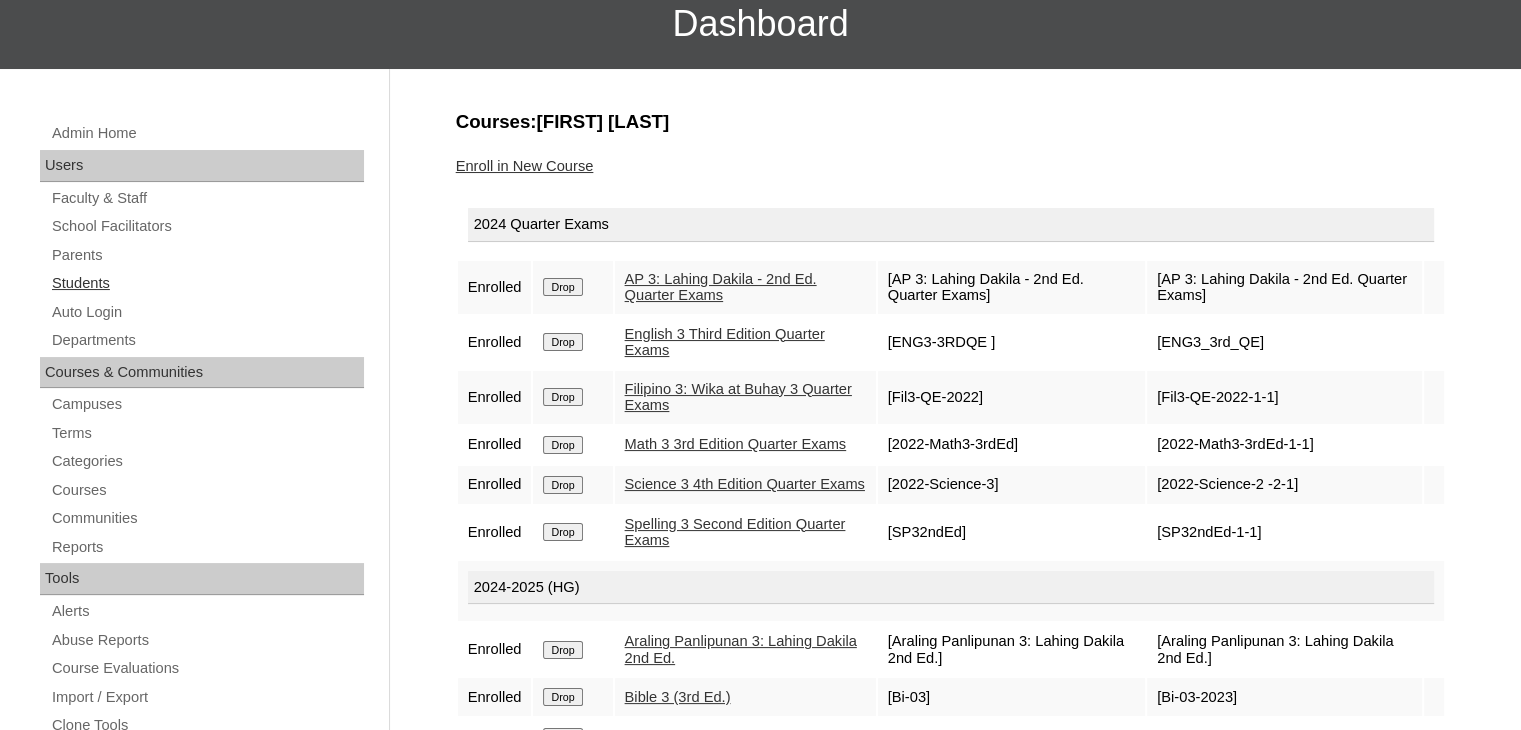 click on "Admin Home
Users
Faculty & Staff
School Facilitators
Parents
Students
Auto Login
Departments
Courses & Communities
Campuses
Terms
Categories
Courses
Communities
Reports
Tools
Alerts
Abuse Reports
Course Evaluations
Import / Export
Clone Tools
Settings
End Users Session
Language Pack Editor
Test Admins
Login Code
Design
Stylesheet
Image Uploader
Lesson Icons
Update Banner
Reports
Faculty Logins
Student Logins
Student Engagements
Expiring Enrollments
Email Logs
Autoconvert Logs
Certificates
Language Filter
Dormant Students
Query Builder
Support
Internal Help Desk" at bounding box center [204, 767] 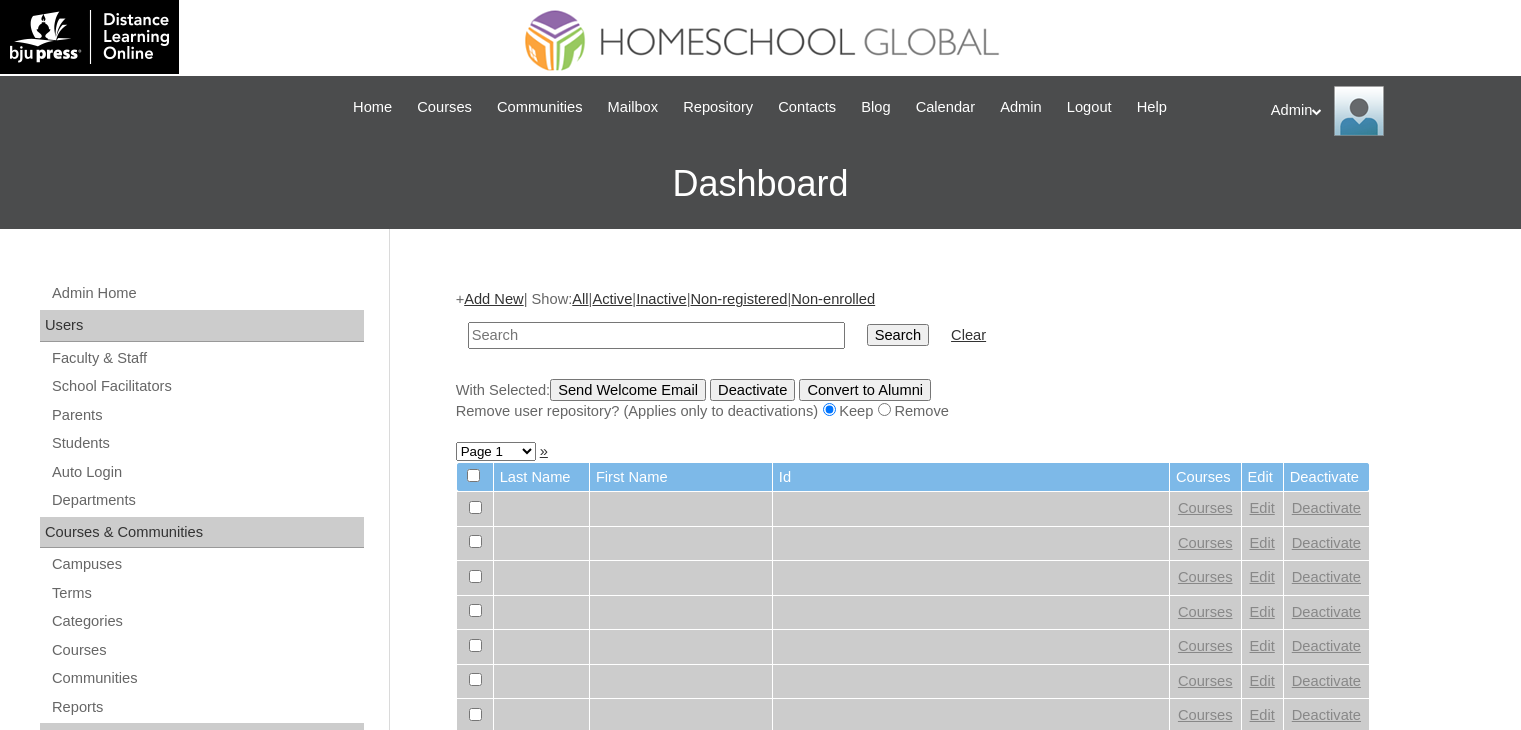 scroll, scrollTop: 0, scrollLeft: 0, axis: both 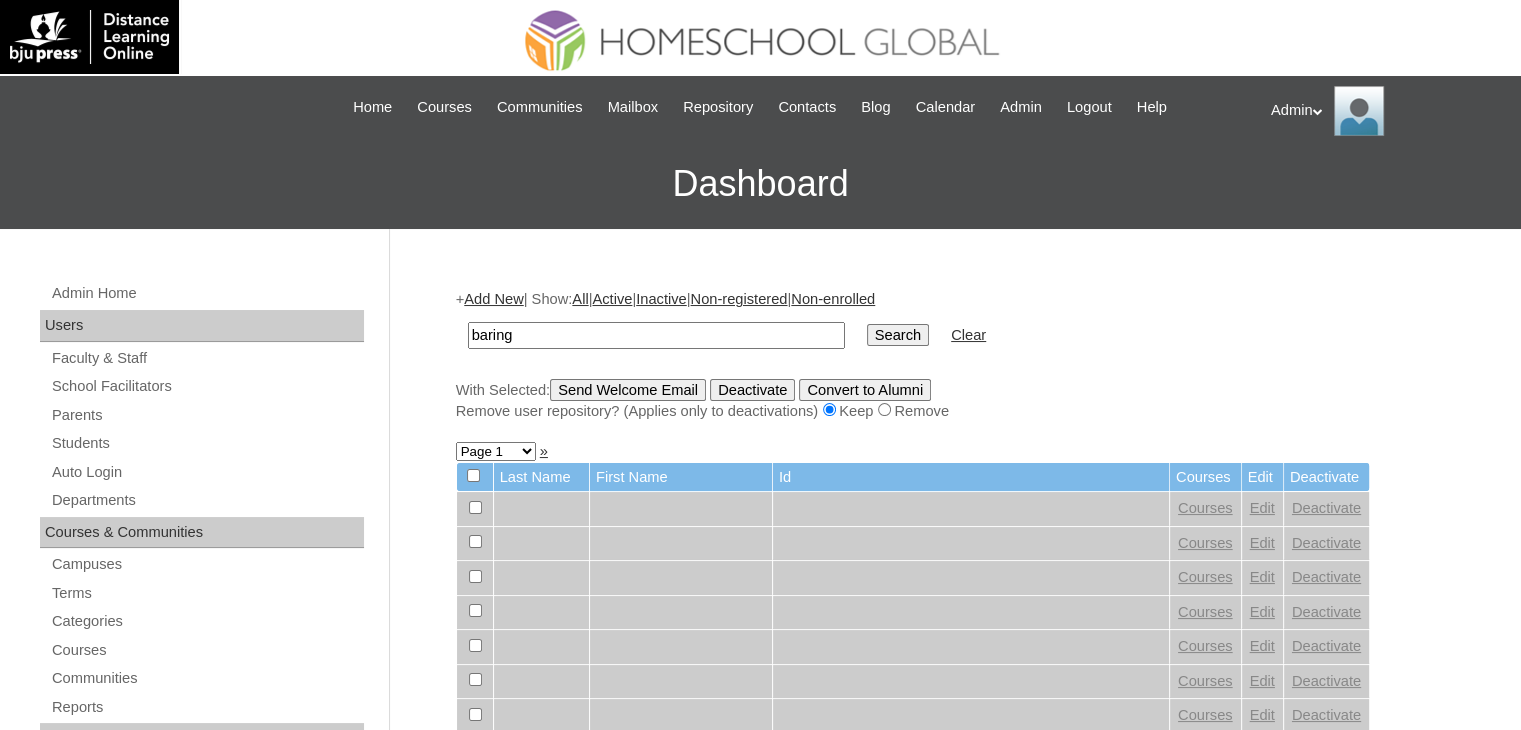 type on "Baring" 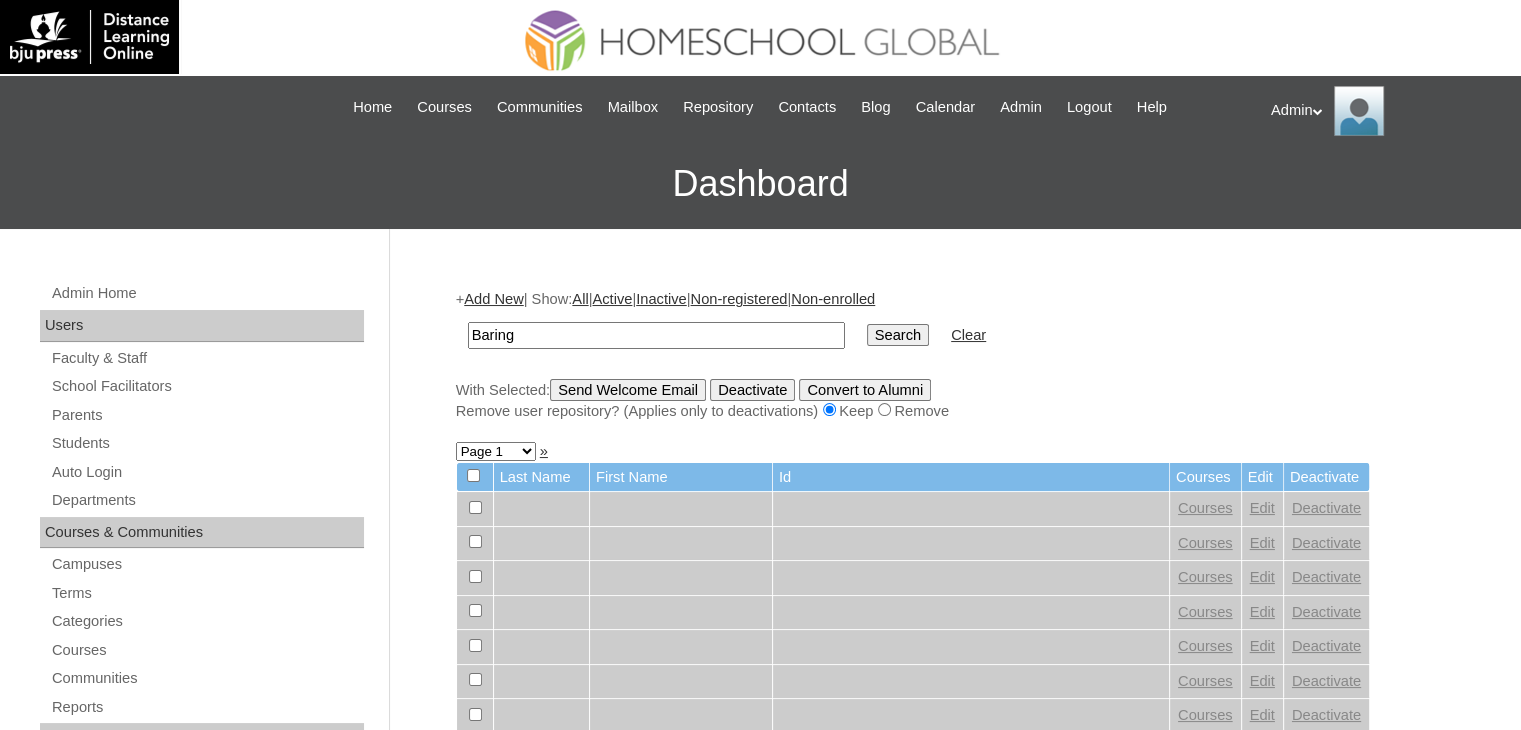 click on "Search" at bounding box center [898, 335] 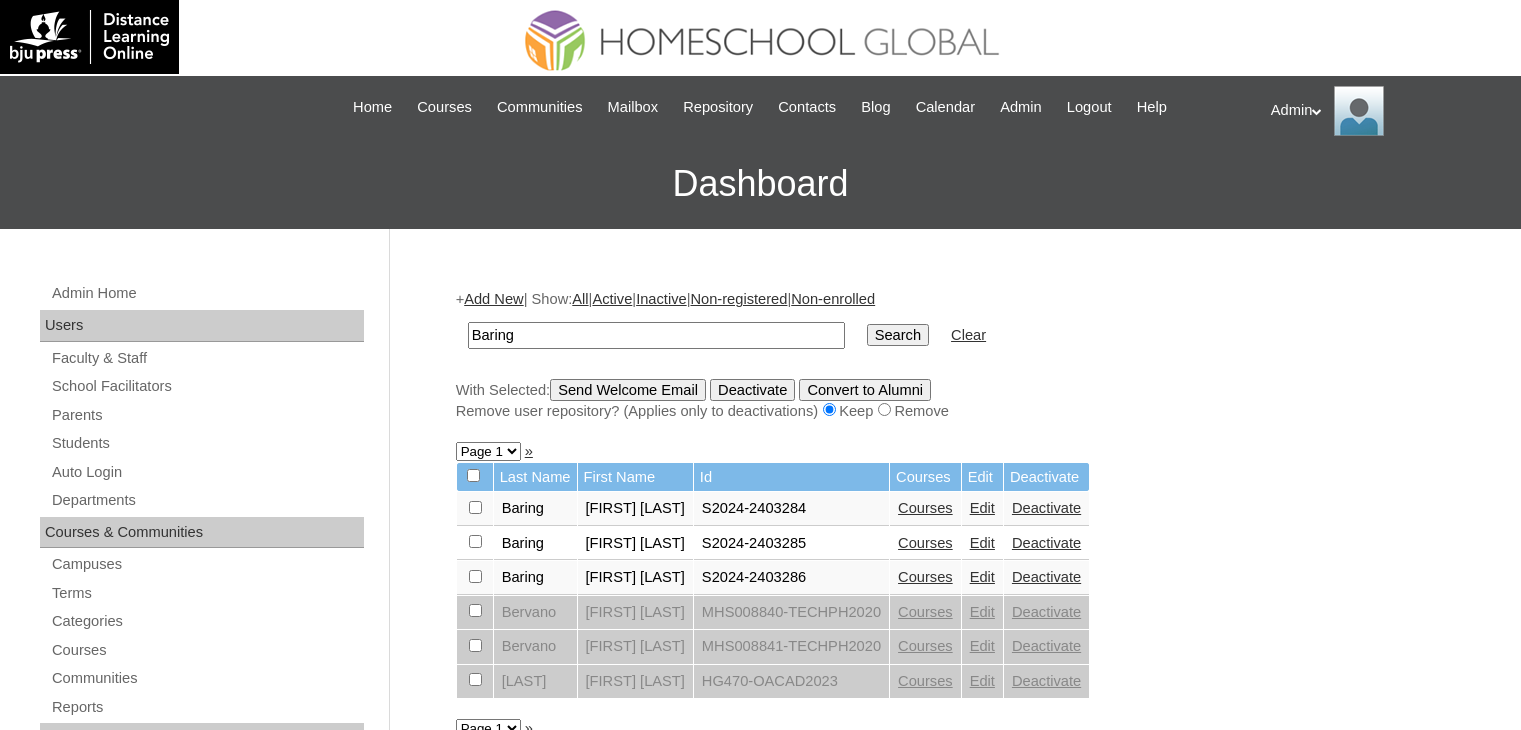 scroll, scrollTop: 0, scrollLeft: 0, axis: both 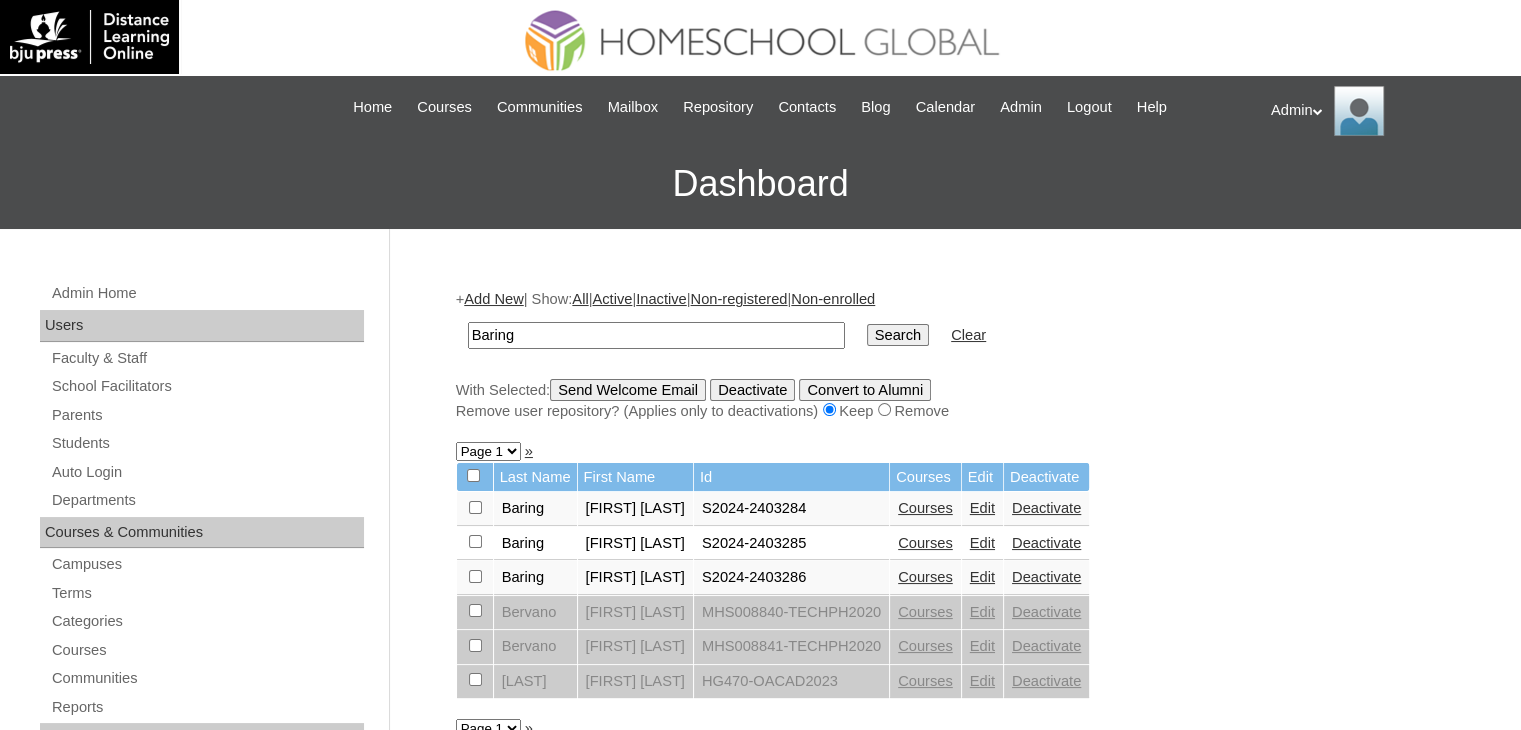 click on "Courses" at bounding box center [925, 543] 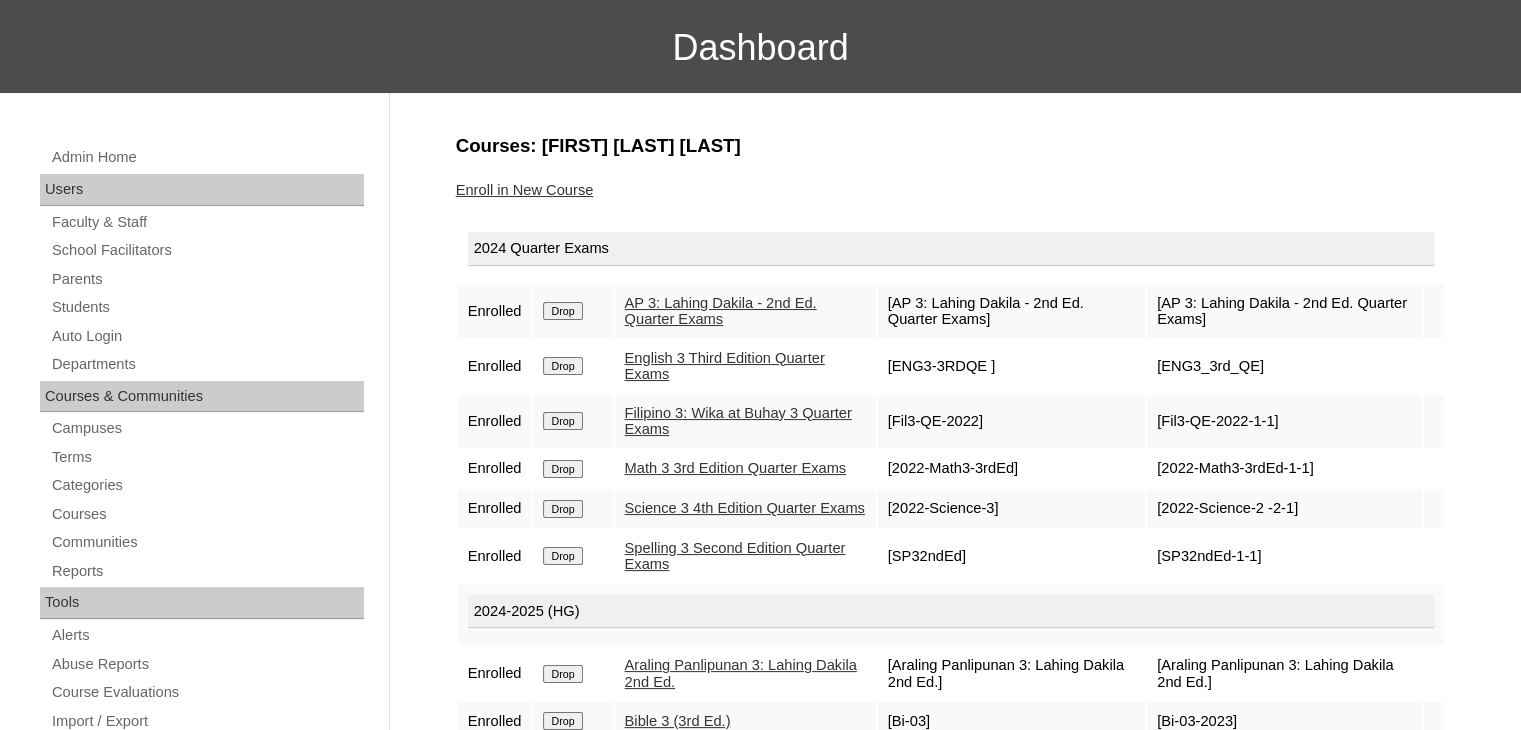 scroll, scrollTop: 156, scrollLeft: 0, axis: vertical 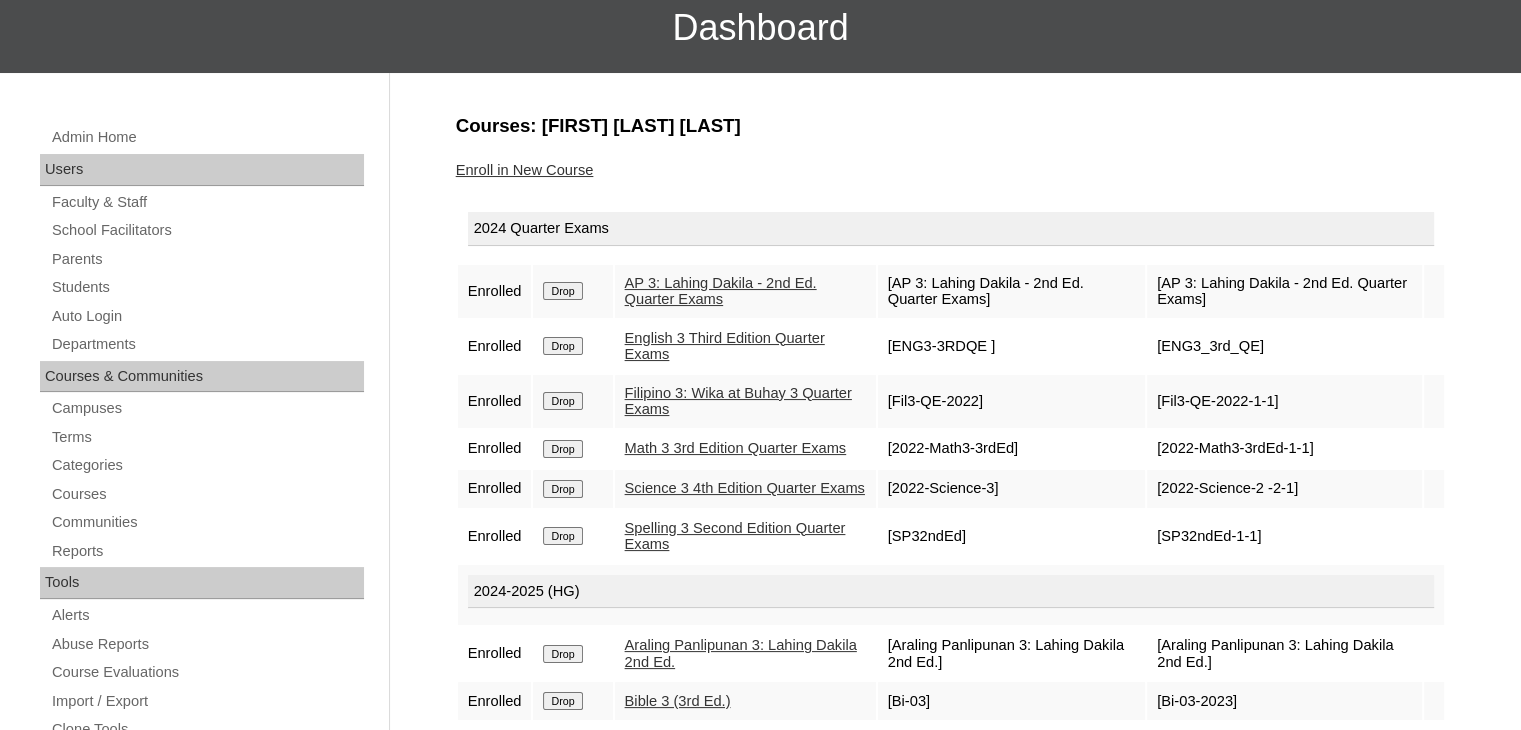 click on "AP 3: Lahing Dakila - 2nd Ed. Quarter Exams" at bounding box center [721, 291] 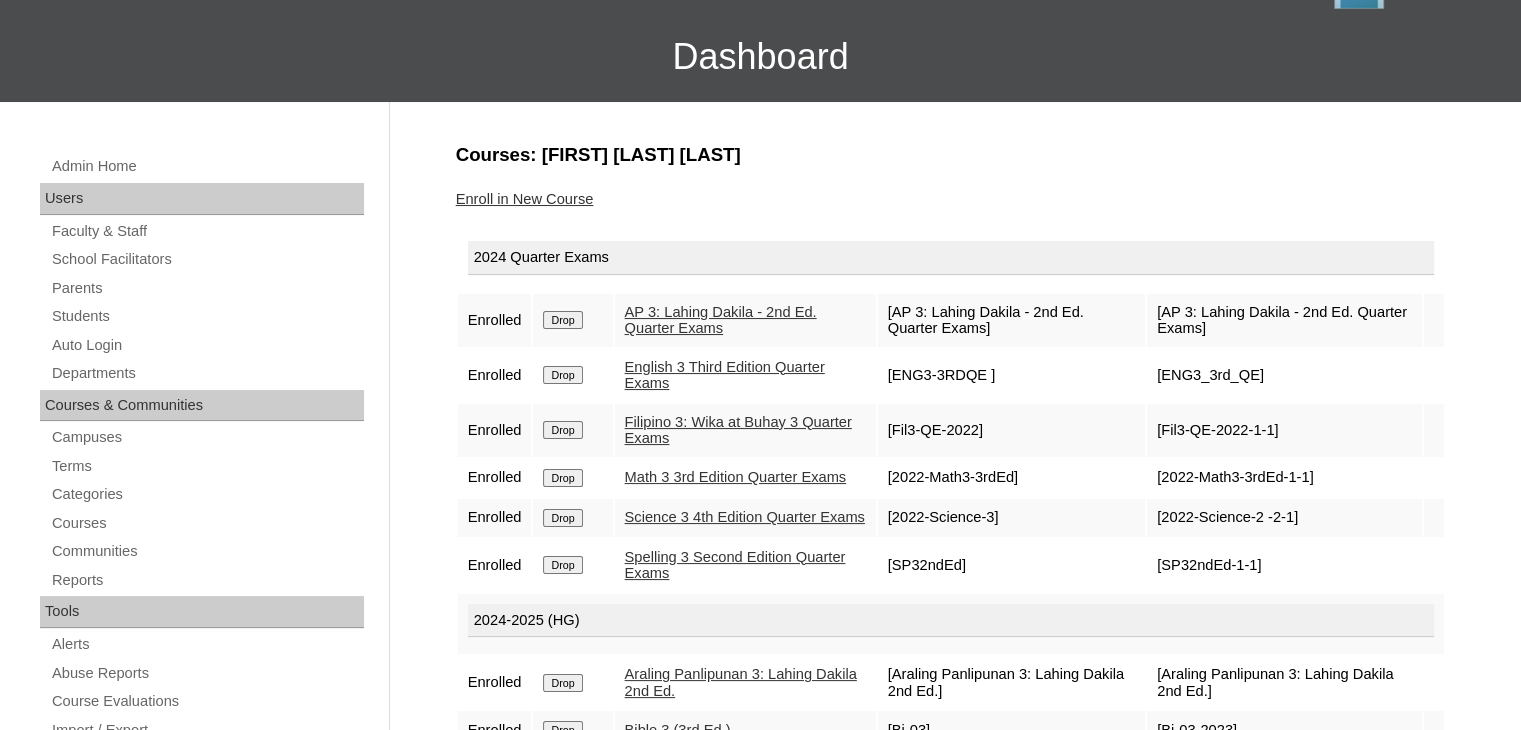 scroll, scrollTop: 126, scrollLeft: 0, axis: vertical 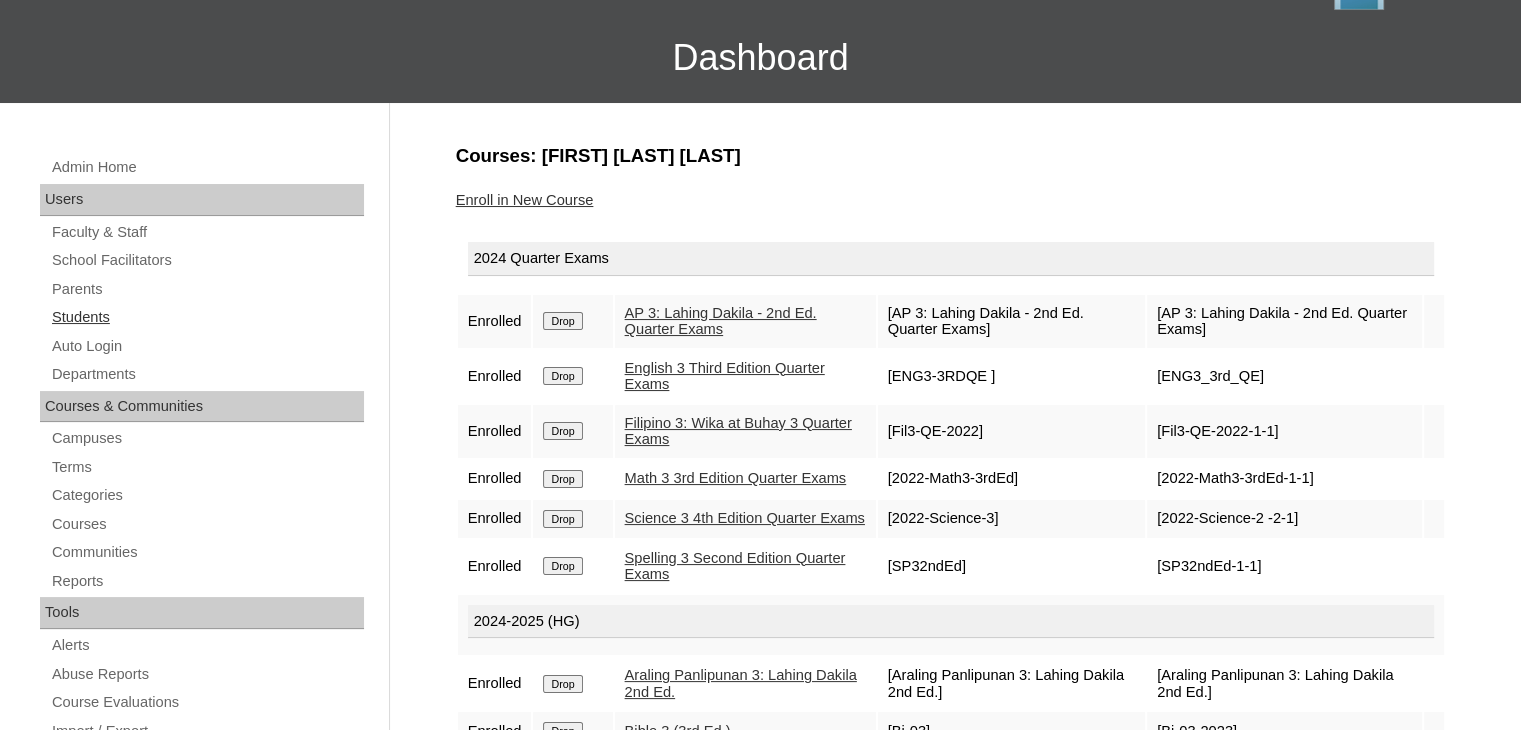 click on "Students" at bounding box center (207, 317) 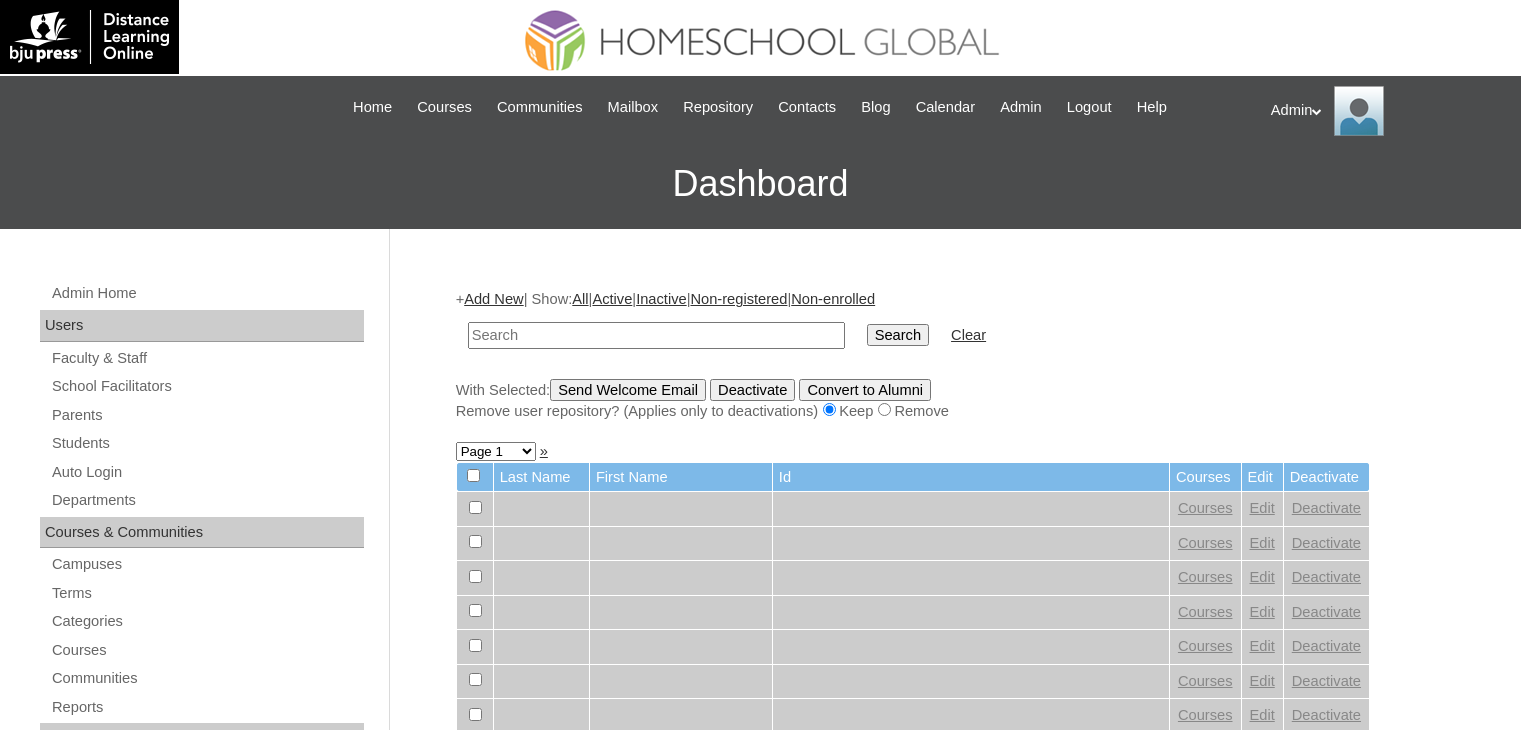click at bounding box center [656, 335] 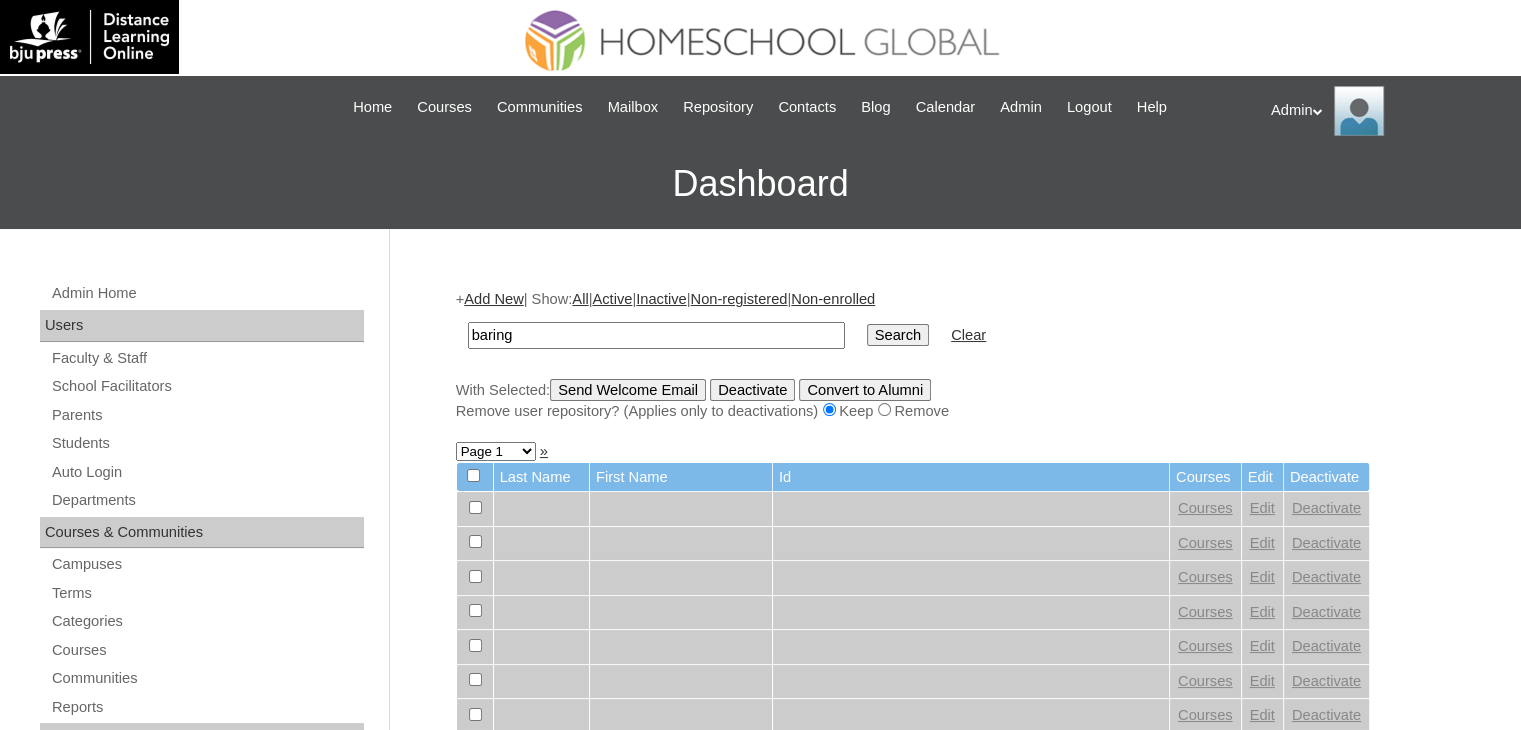 type on "Baring" 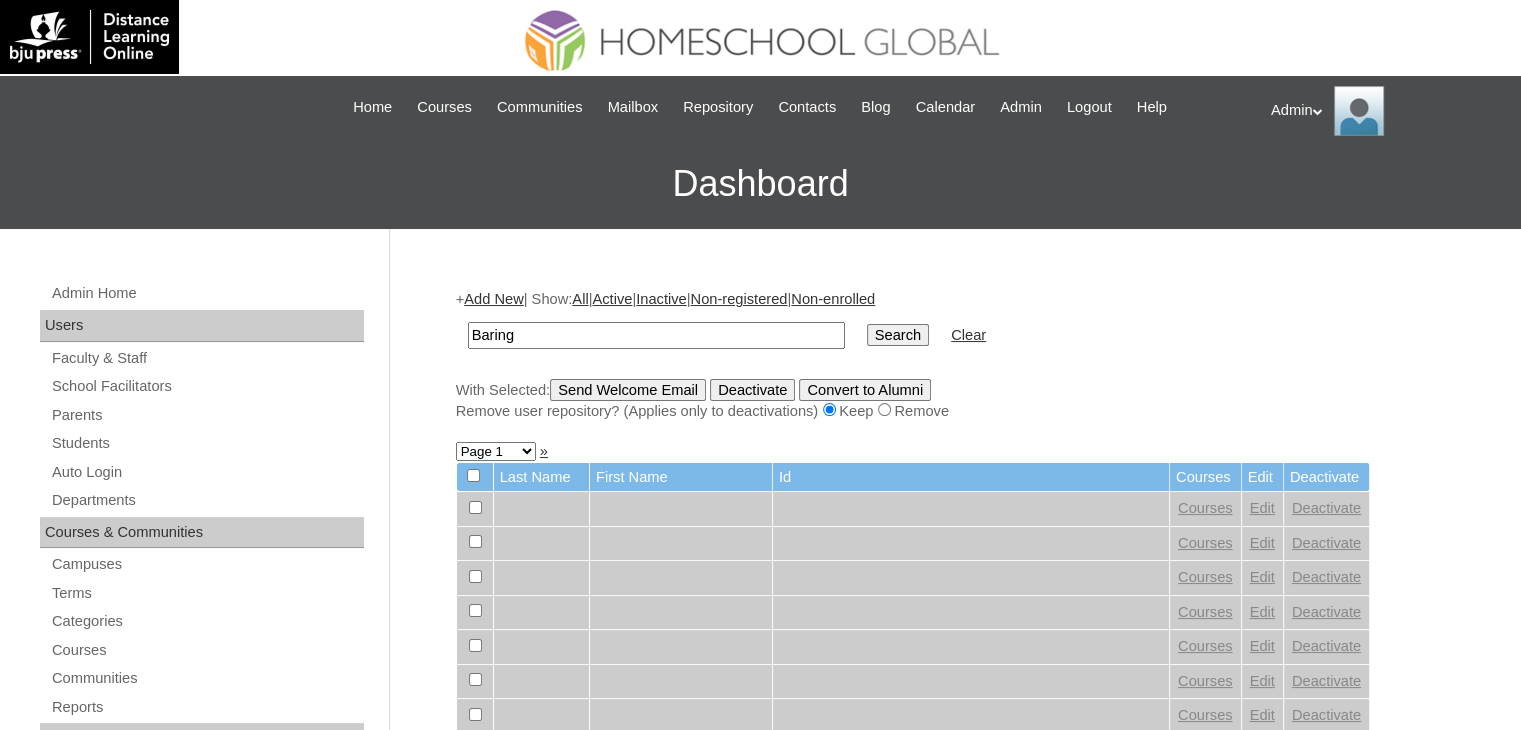 click on "Search" at bounding box center (898, 335) 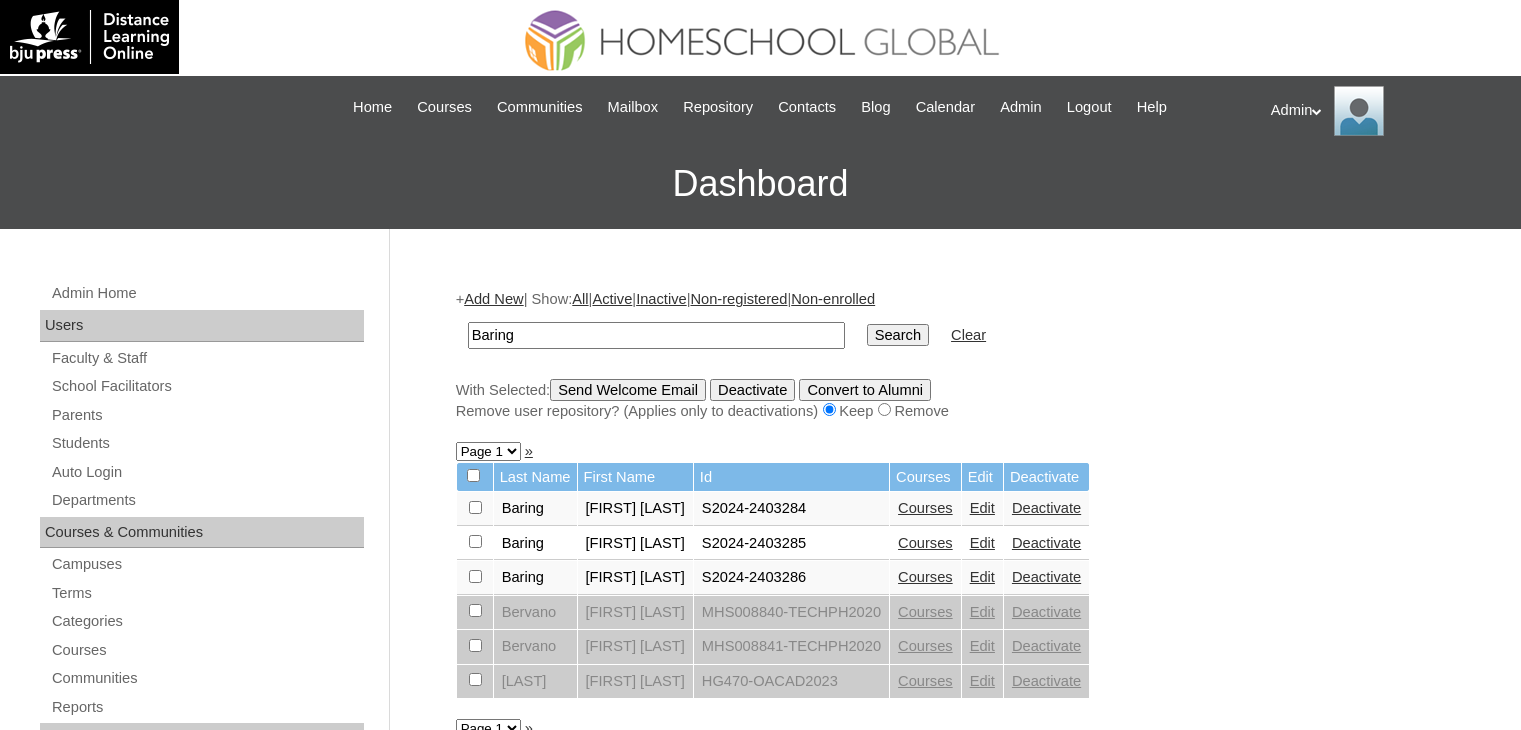 scroll, scrollTop: 0, scrollLeft: 0, axis: both 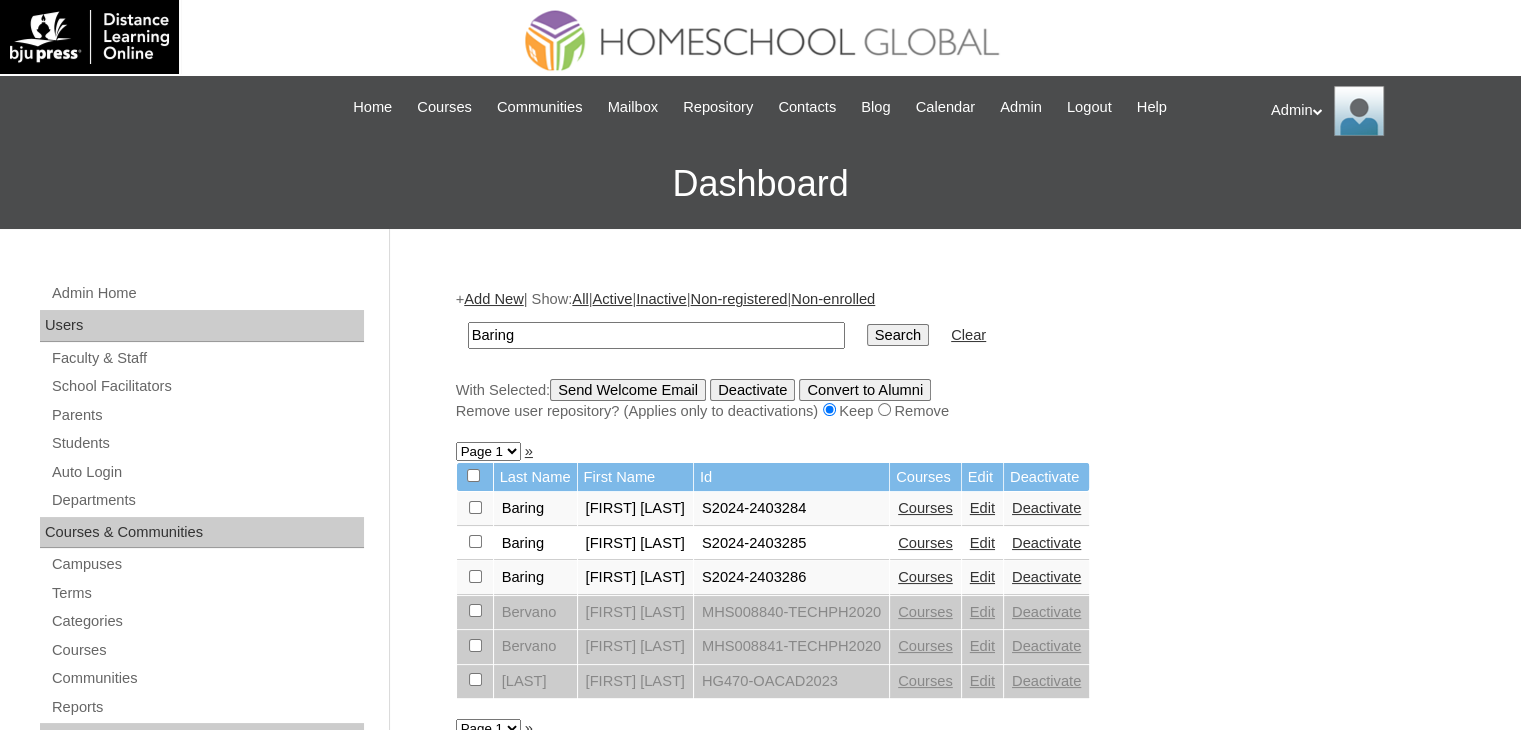 click on "Courses" at bounding box center (925, 508) 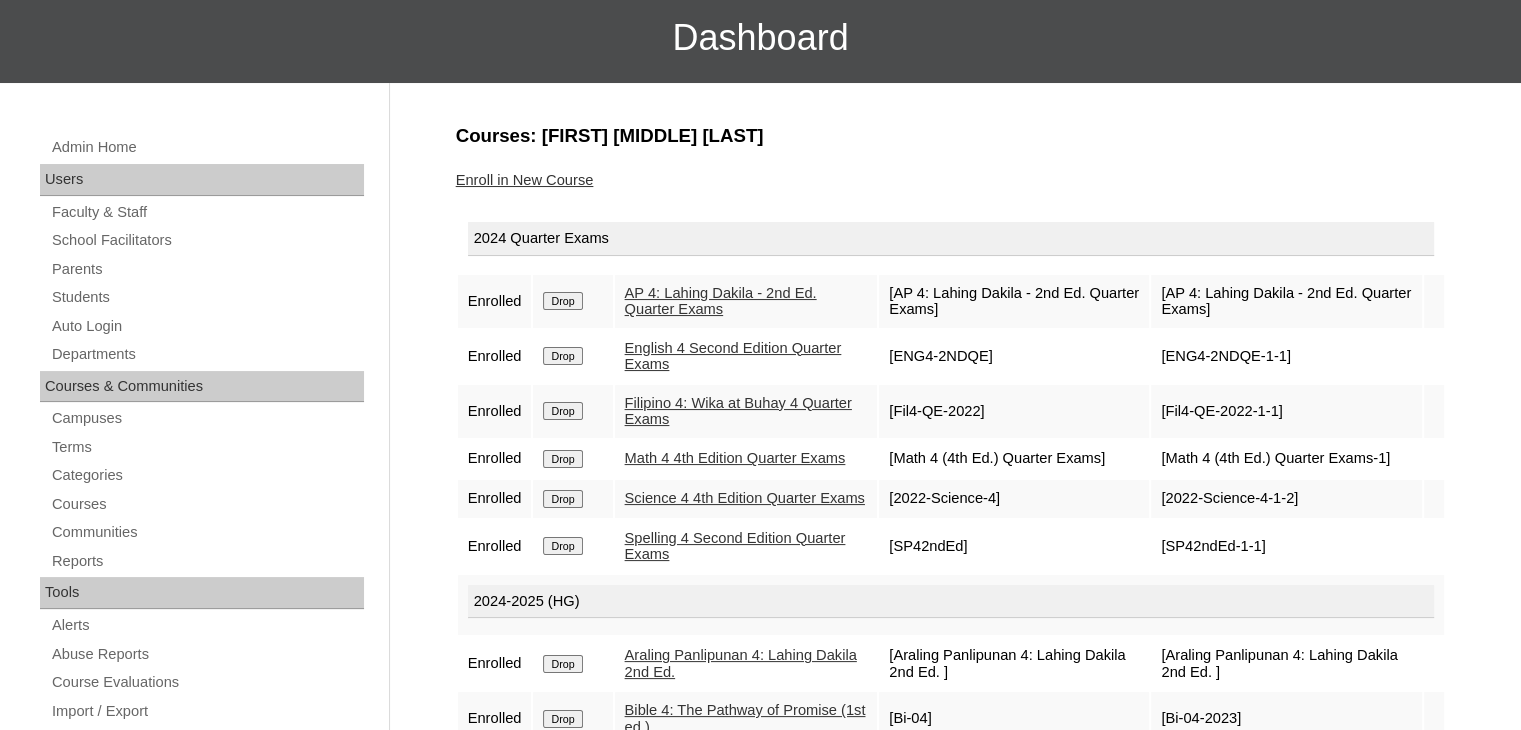scroll, scrollTop: 147, scrollLeft: 0, axis: vertical 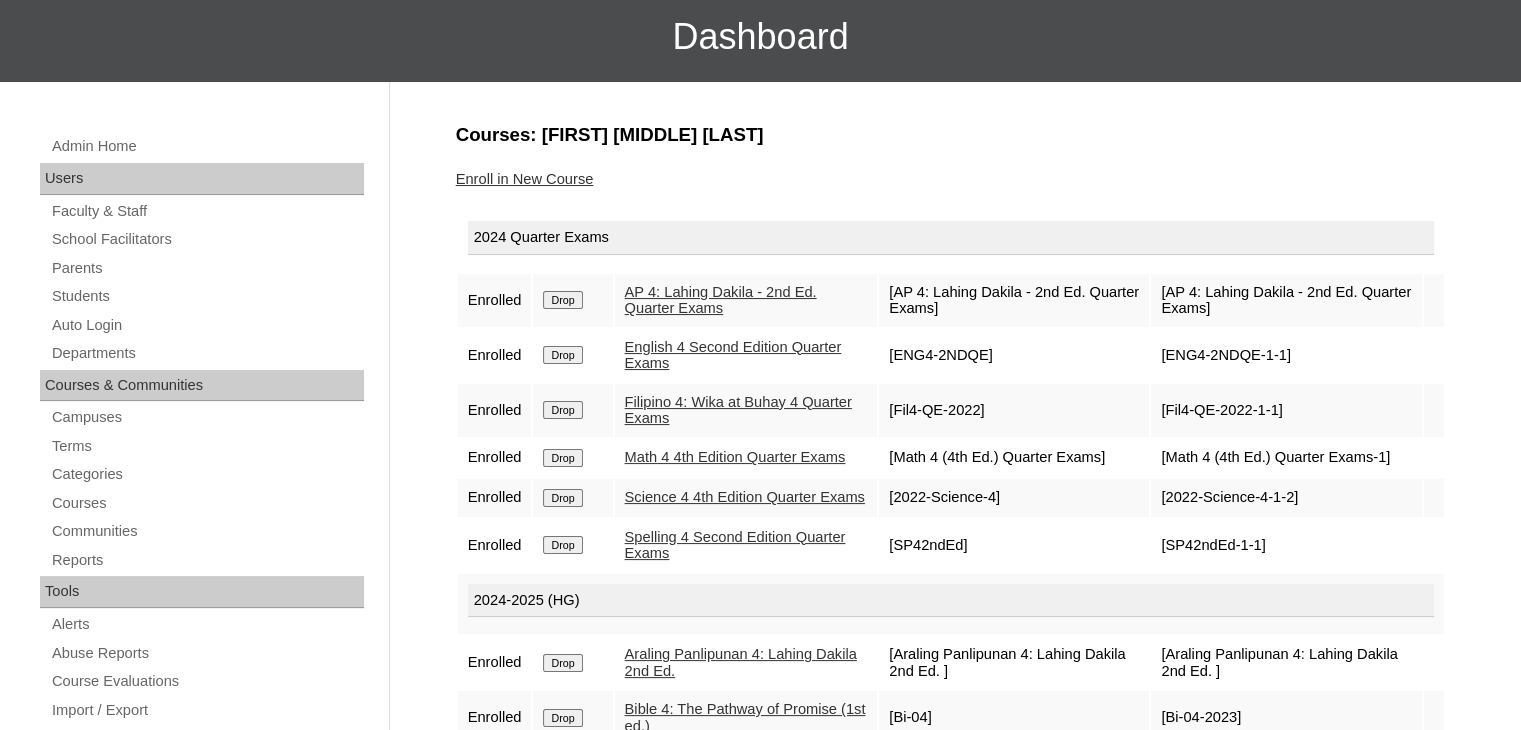 click on "AP 4: Lahing Dakila - 2nd Ed. Quarter Exams" at bounding box center (721, 300) 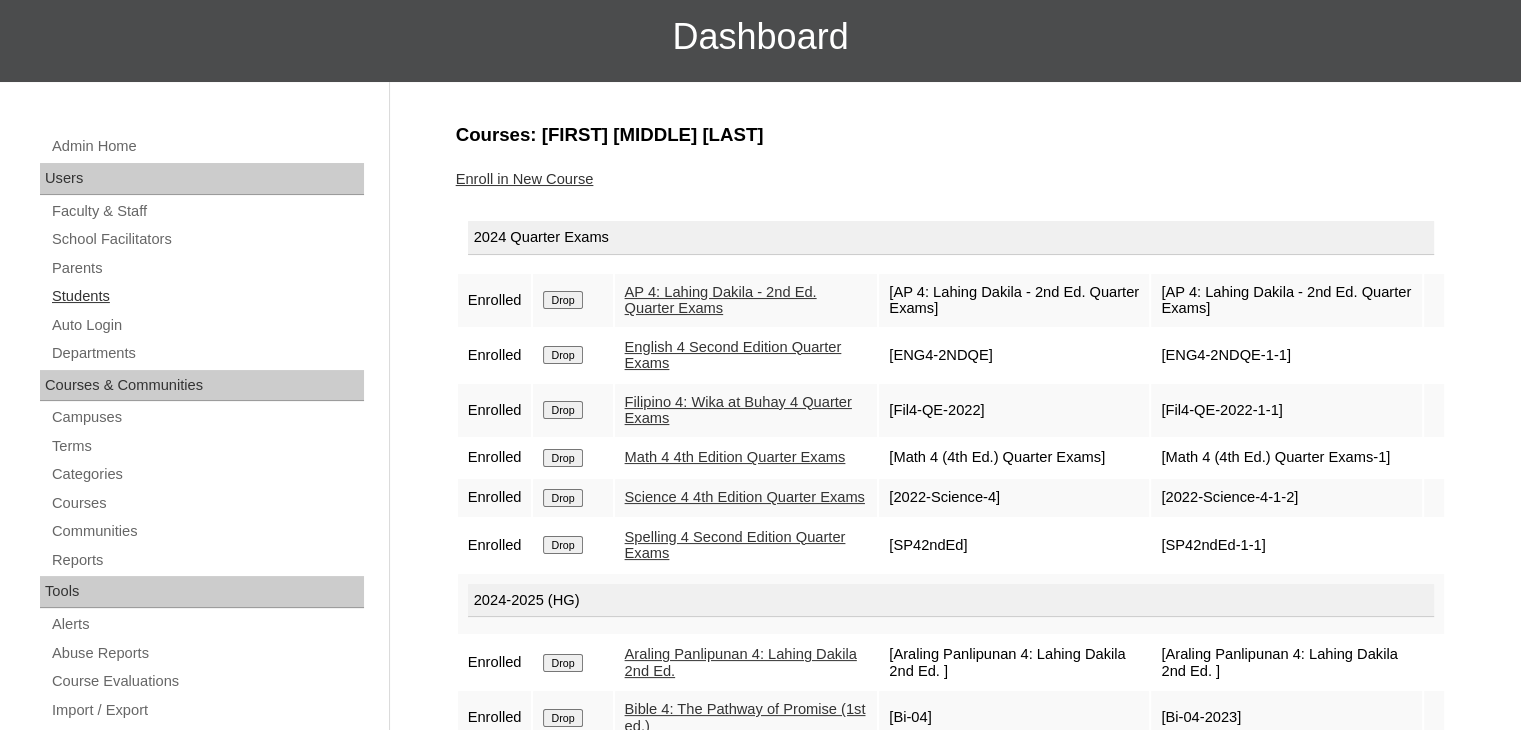 click on "Students" at bounding box center [207, 296] 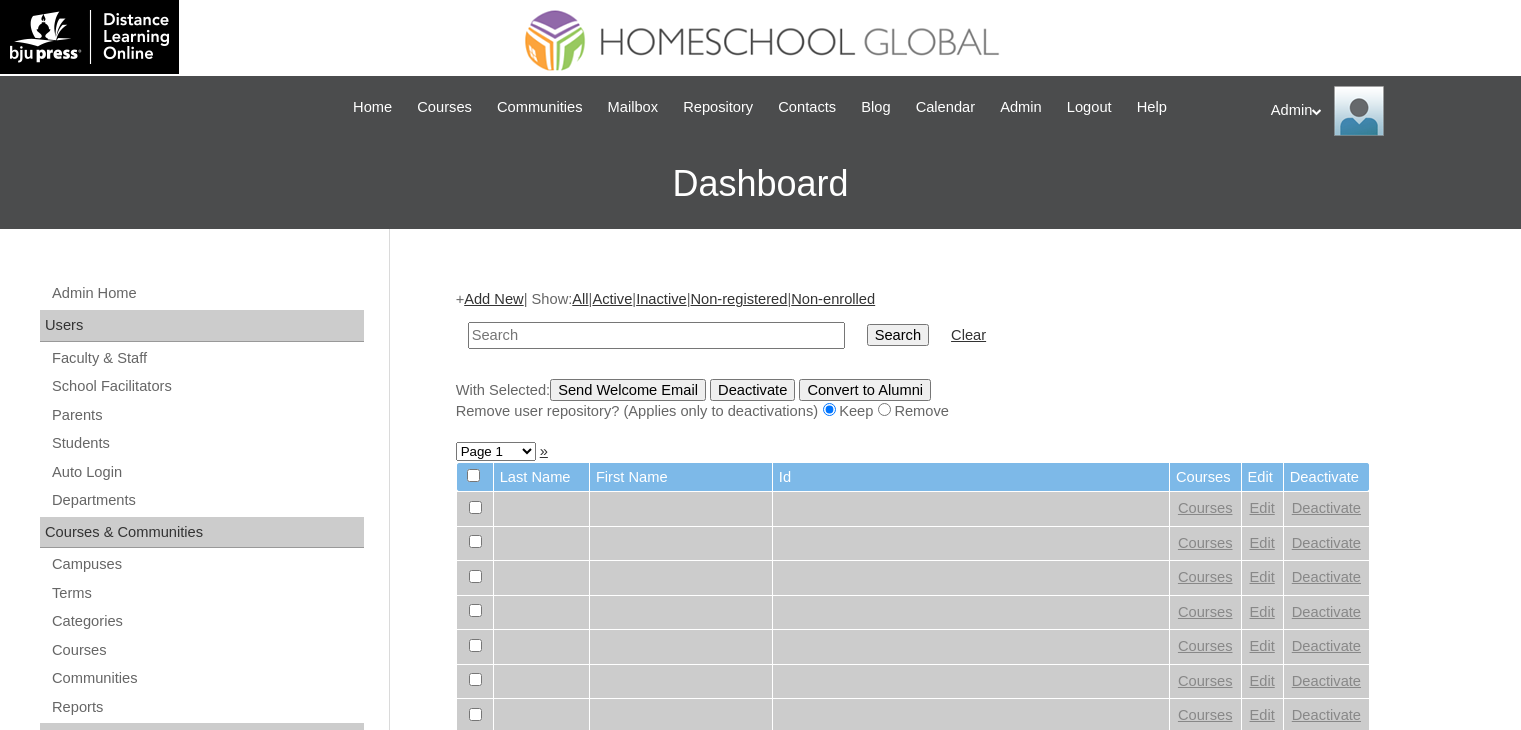 scroll, scrollTop: 0, scrollLeft: 0, axis: both 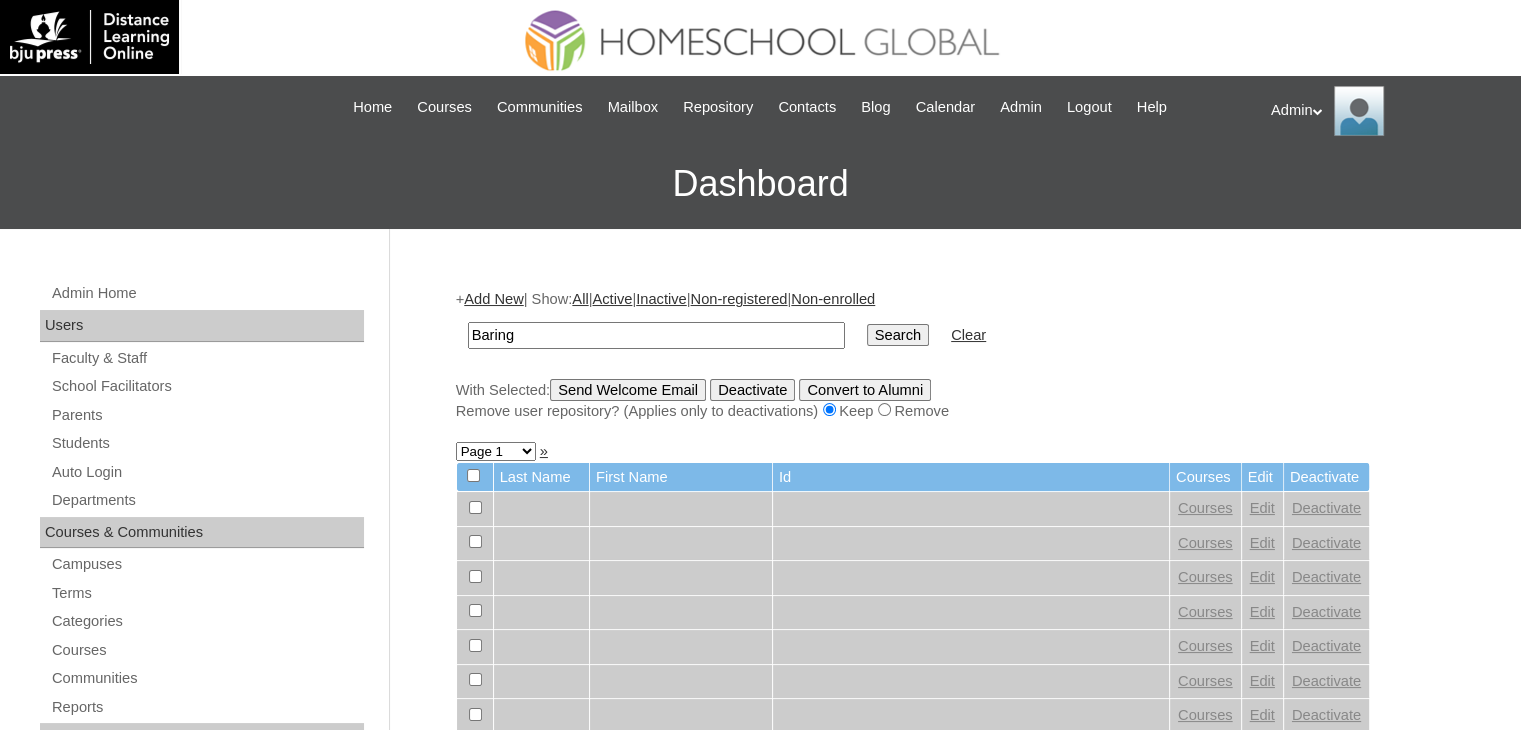 type on "Baring" 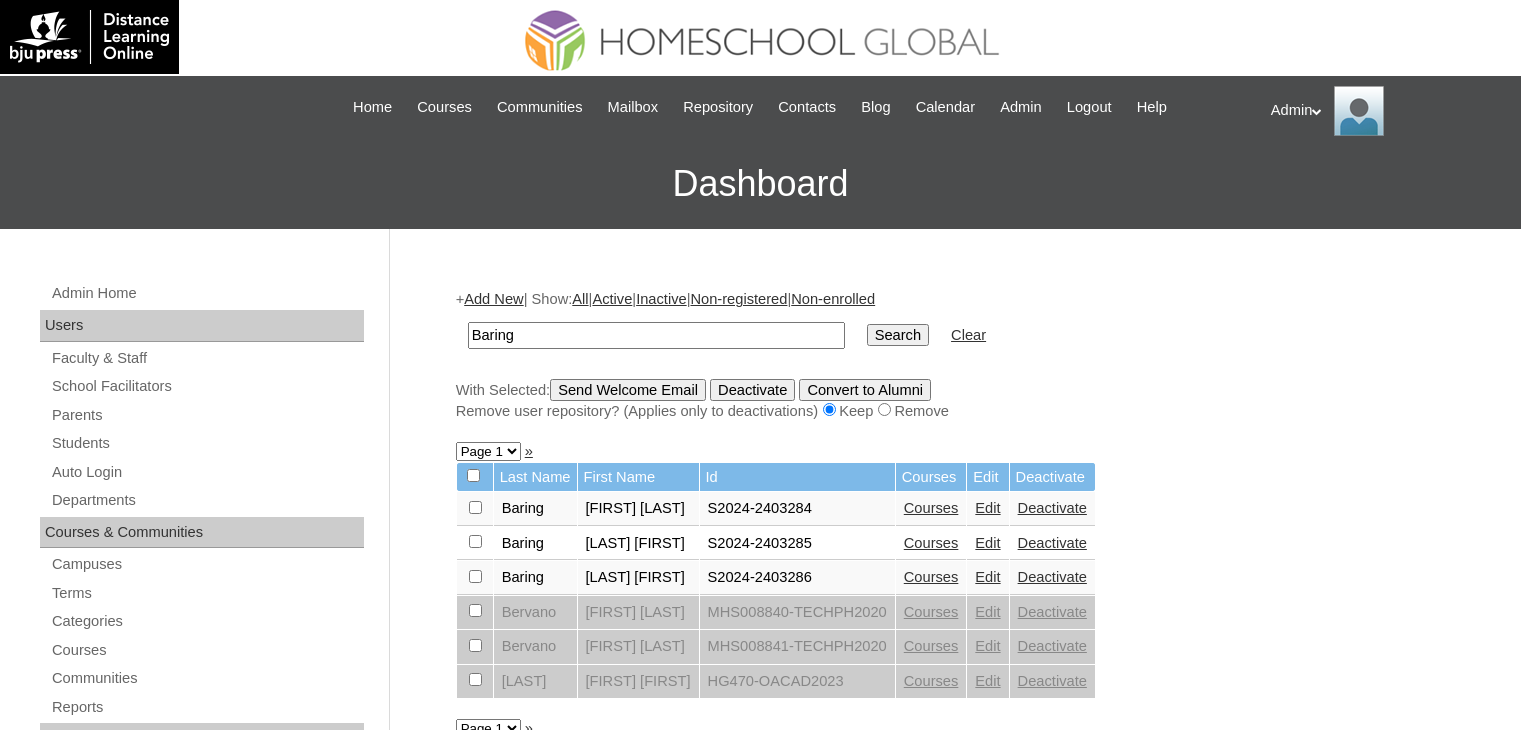 scroll, scrollTop: 0, scrollLeft: 0, axis: both 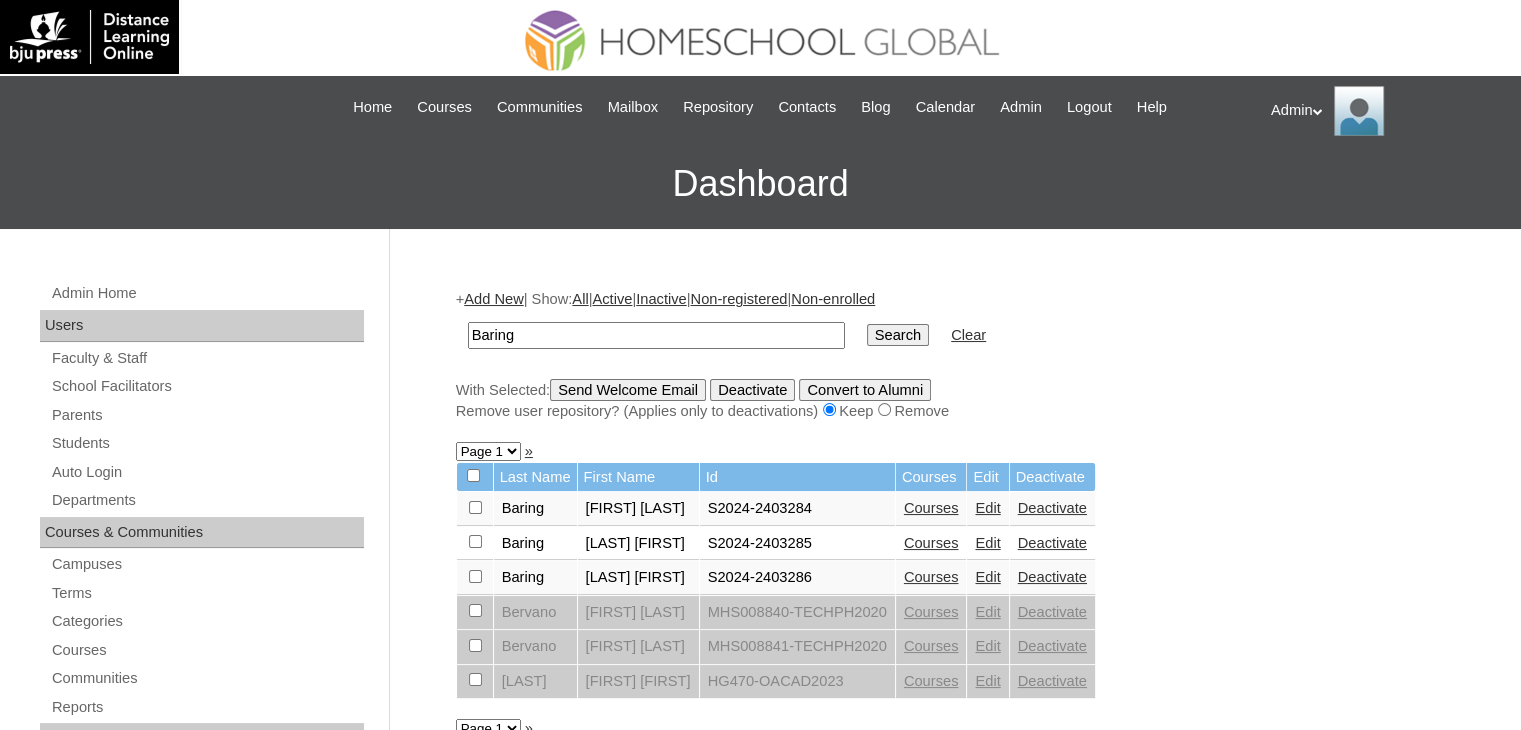 click on "Courses" at bounding box center [931, 577] 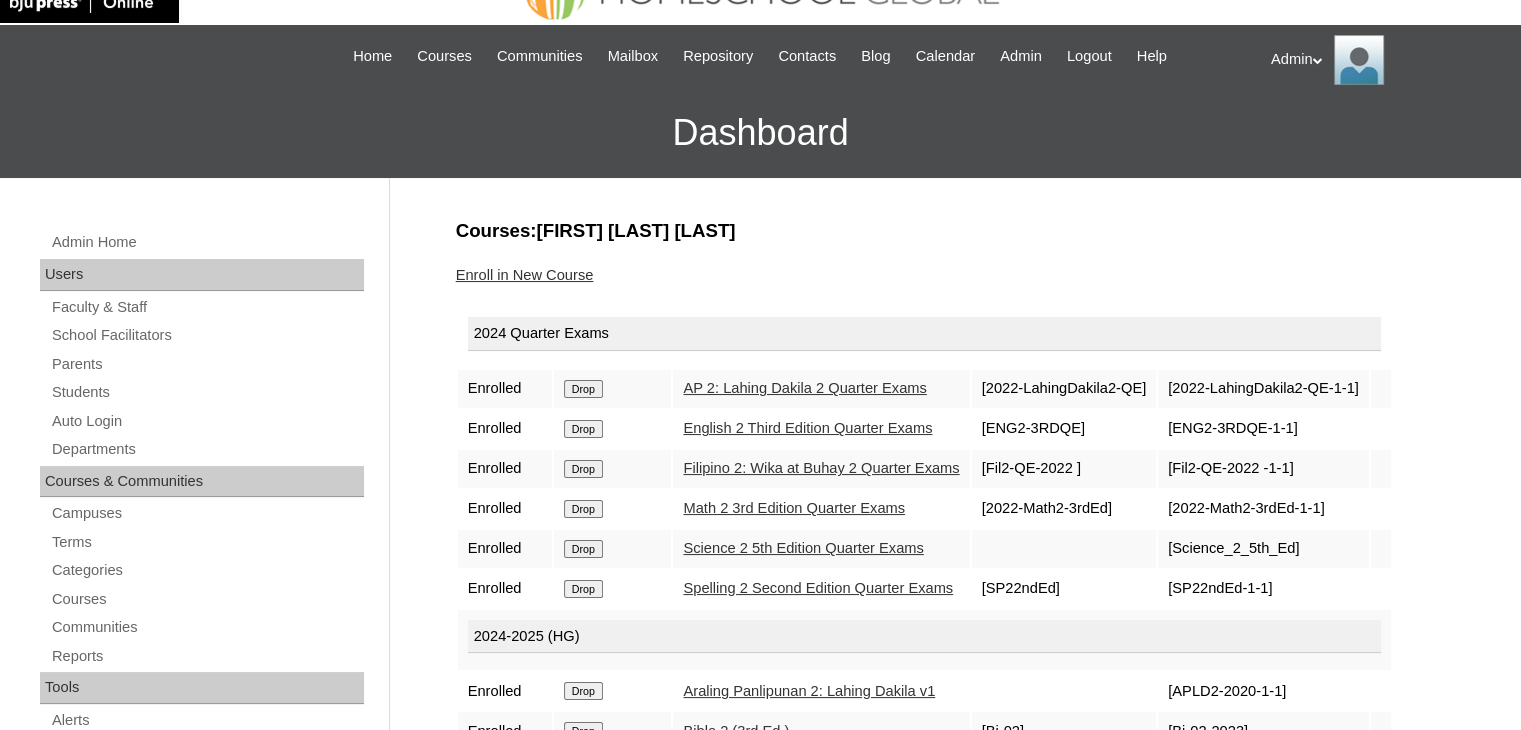 scroll, scrollTop: 52, scrollLeft: 0, axis: vertical 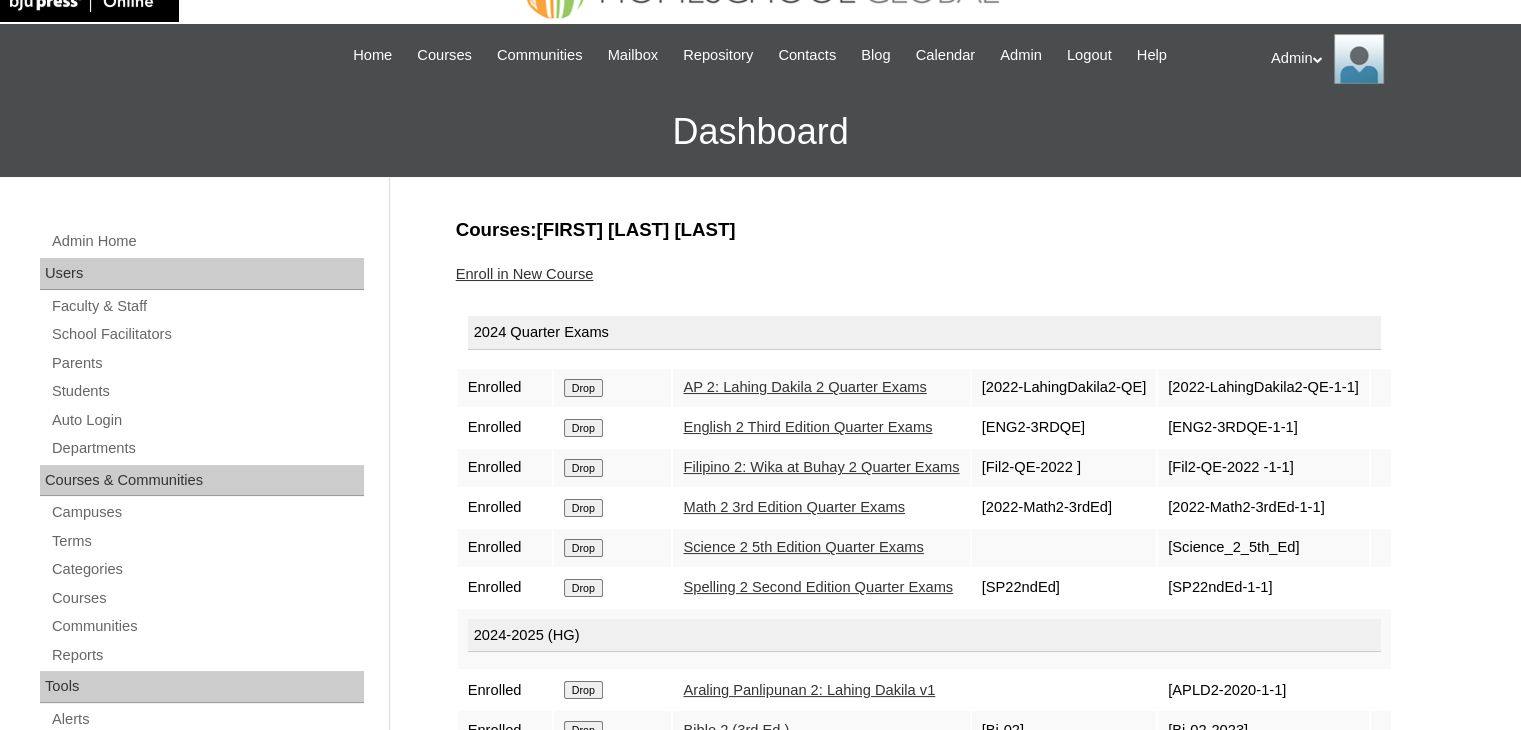 click on "AP 2: Lahing Dakila 2 Quarter Exams" at bounding box center (804, 387) 